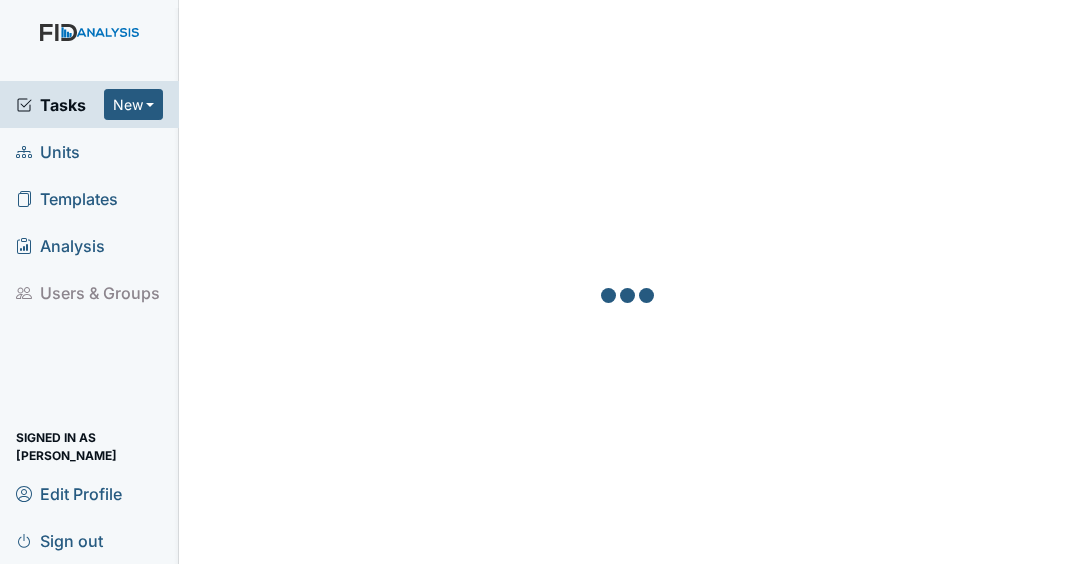 scroll, scrollTop: 0, scrollLeft: 0, axis: both 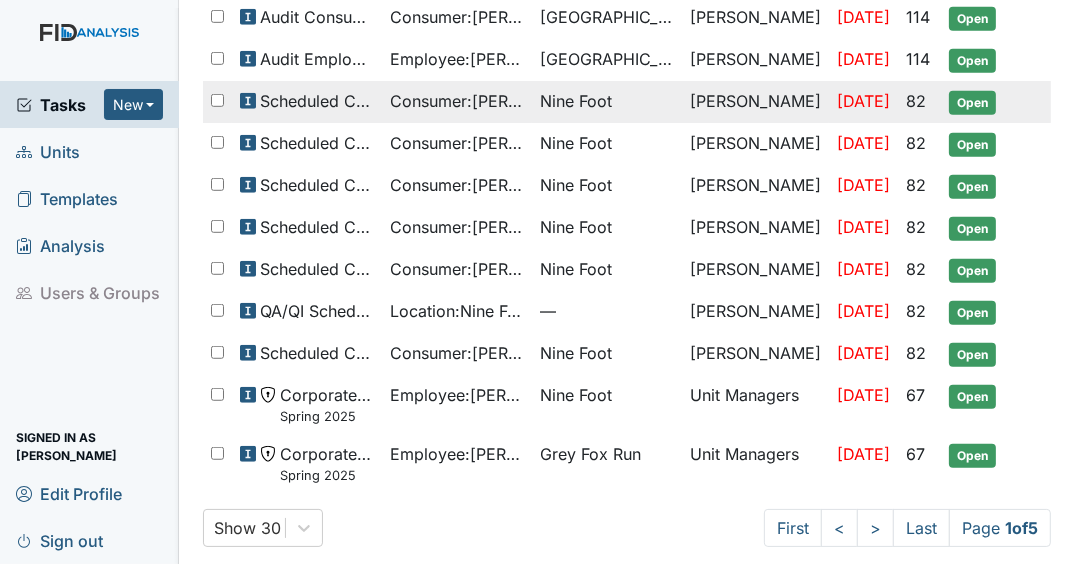 click on "Open" at bounding box center [972, 103] 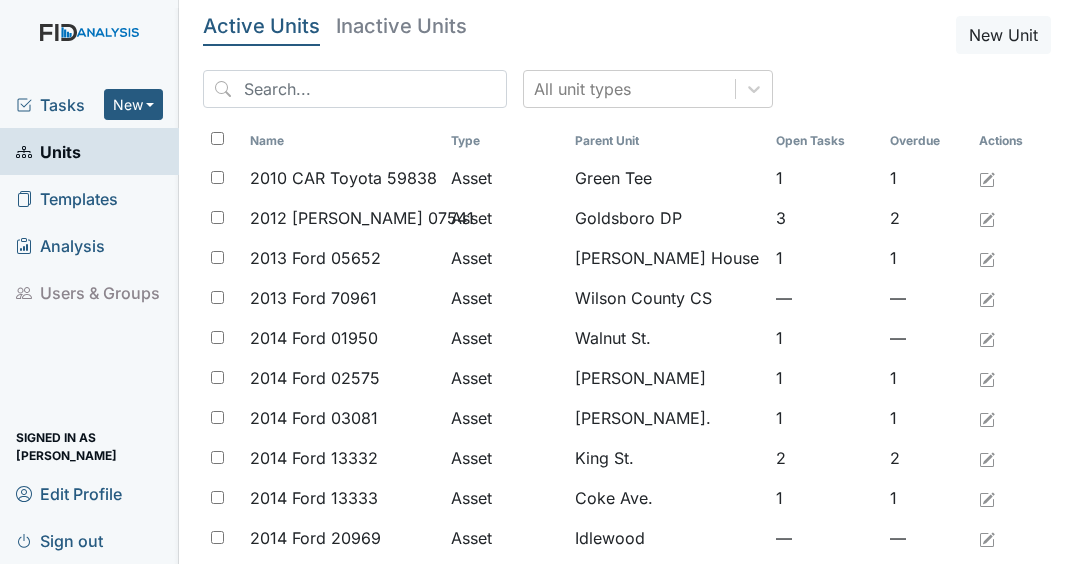 scroll, scrollTop: 0, scrollLeft: 0, axis: both 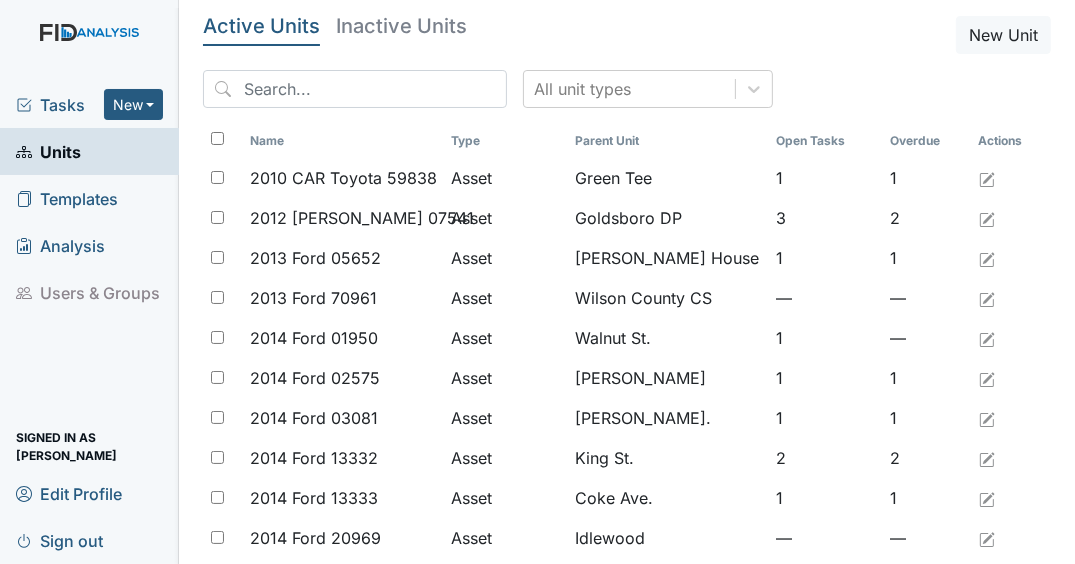 click on "Tasks" at bounding box center [60, 105] 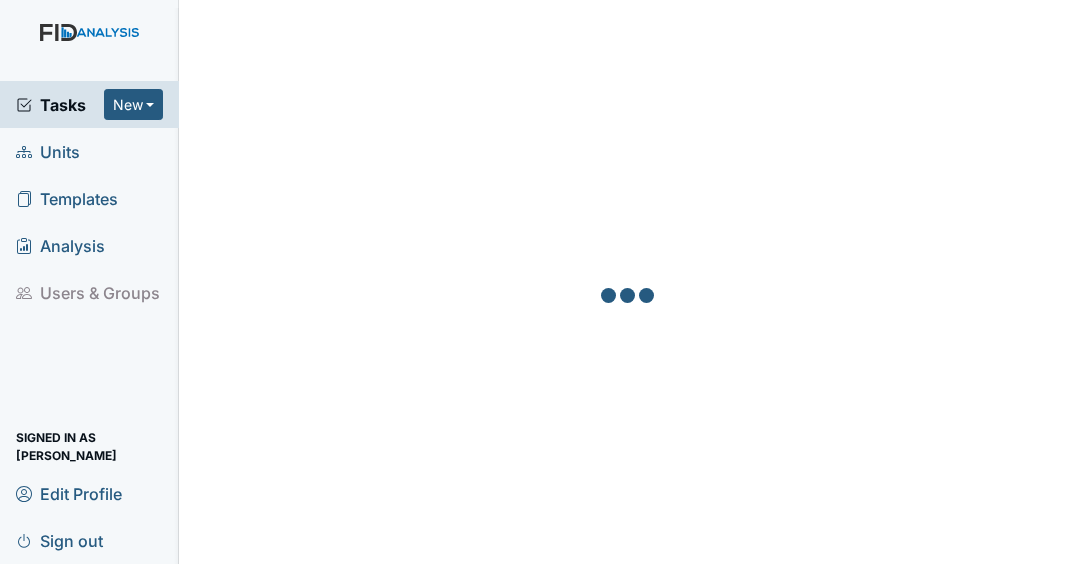 scroll, scrollTop: 0, scrollLeft: 0, axis: both 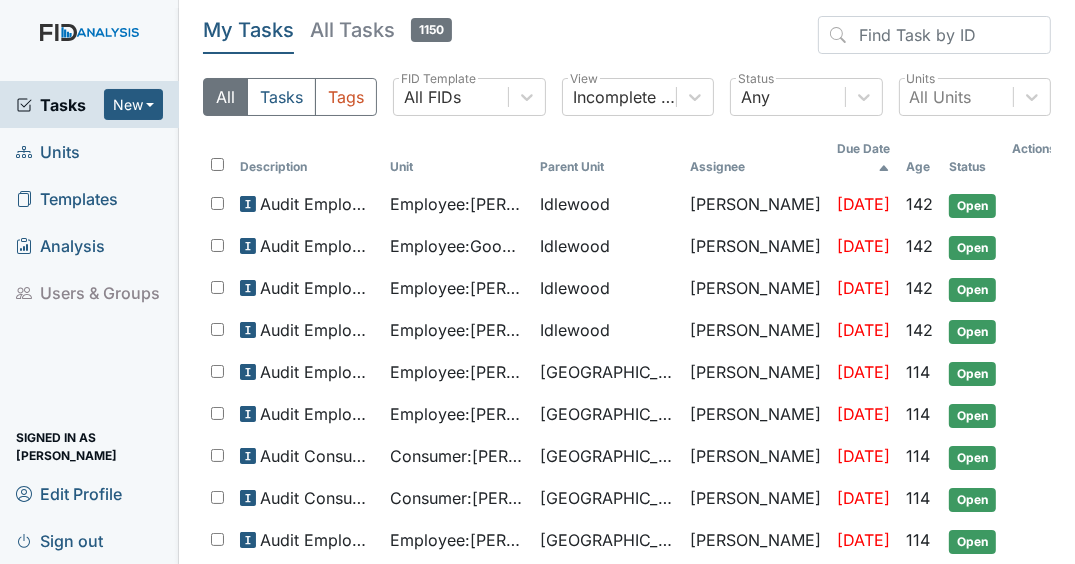 click on "Units" at bounding box center [89, 151] 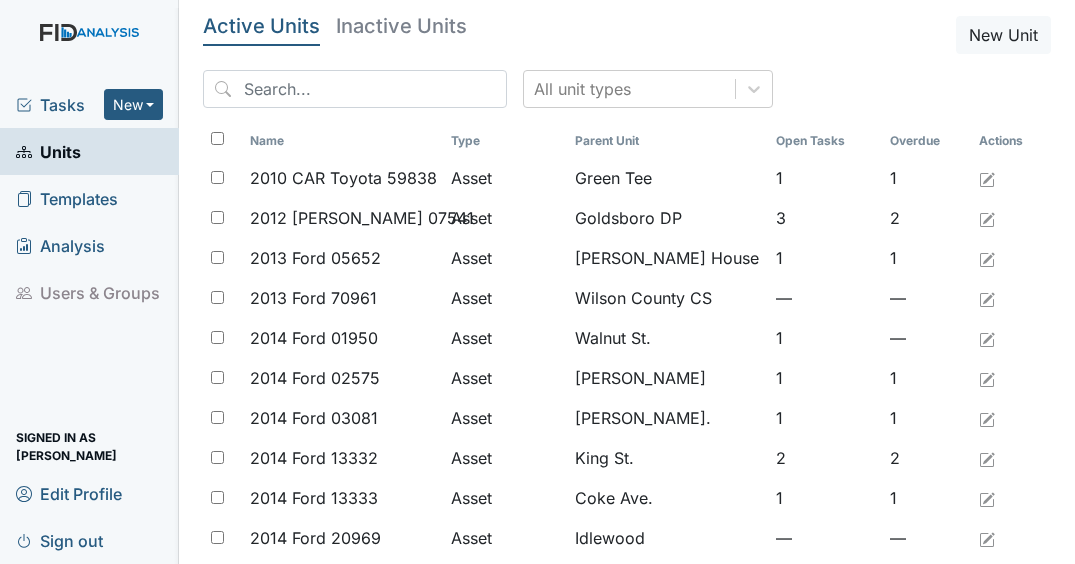 scroll, scrollTop: 0, scrollLeft: 0, axis: both 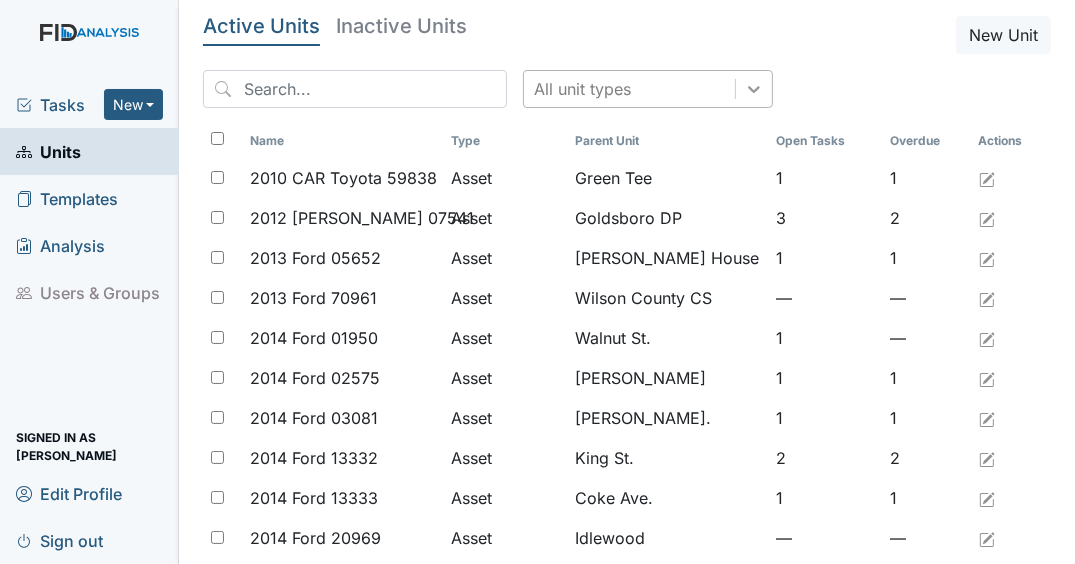 click at bounding box center [754, 89] 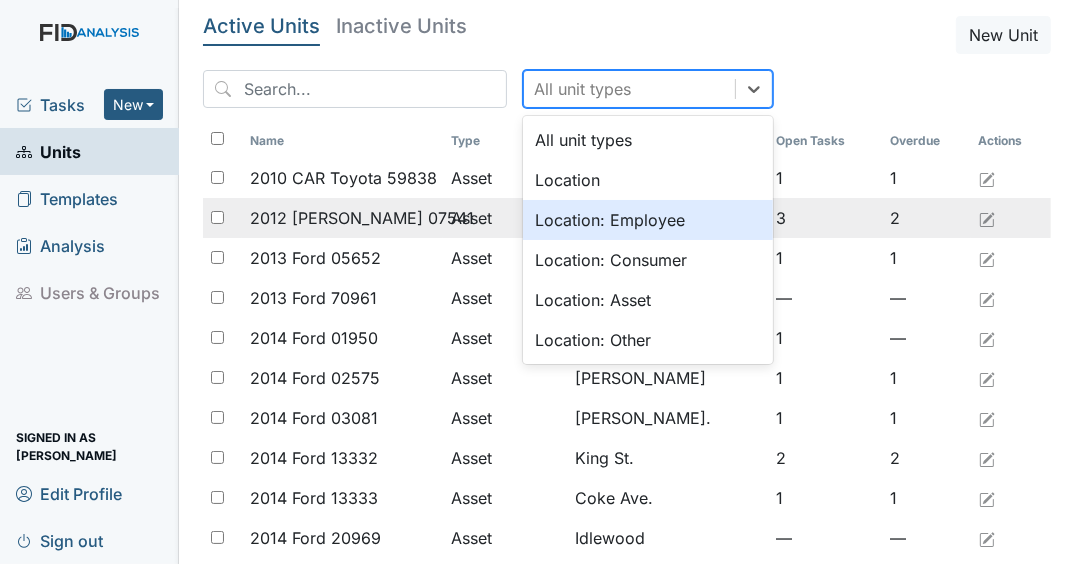 click on "Location: Employee" at bounding box center (648, 220) 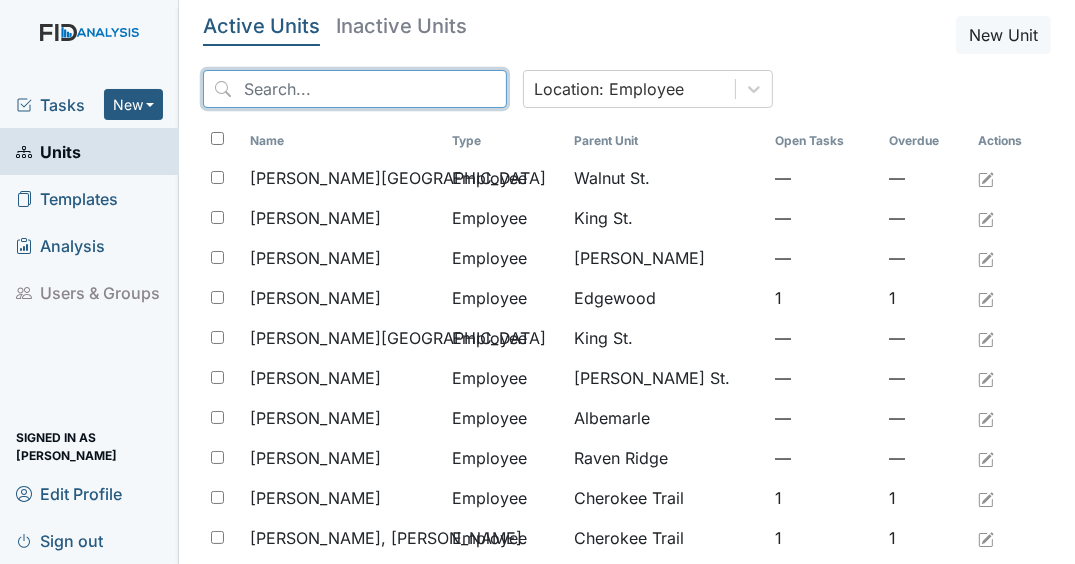 click at bounding box center [355, 89] 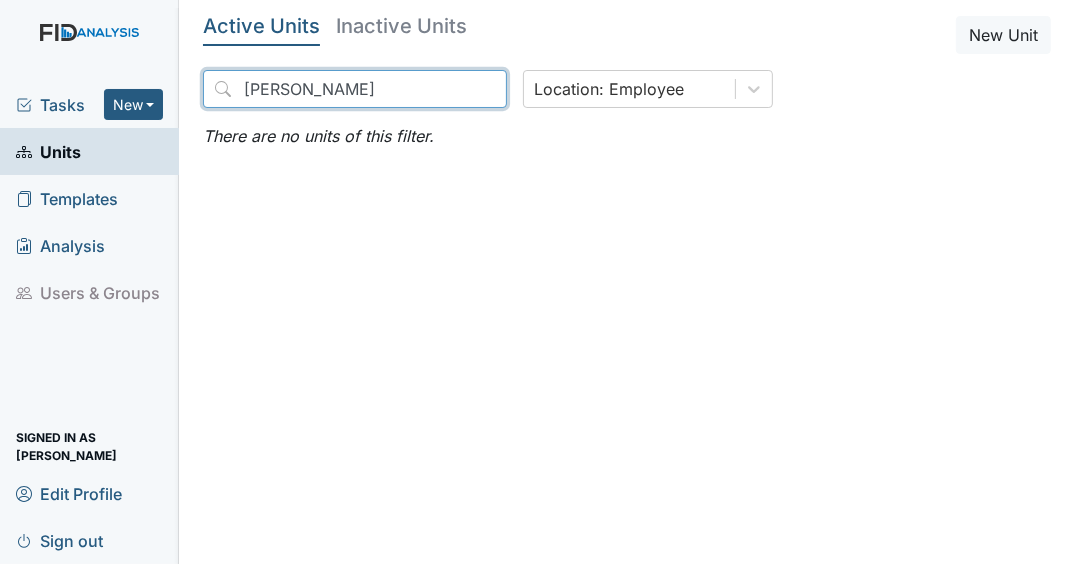 type on "latavia" 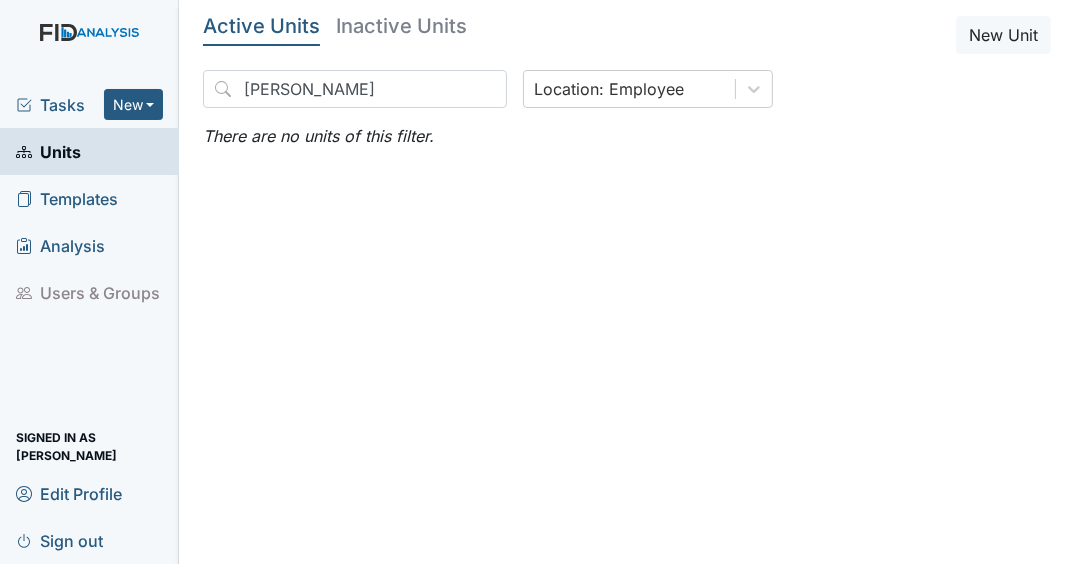click on "Inactive Units" at bounding box center (401, 26) 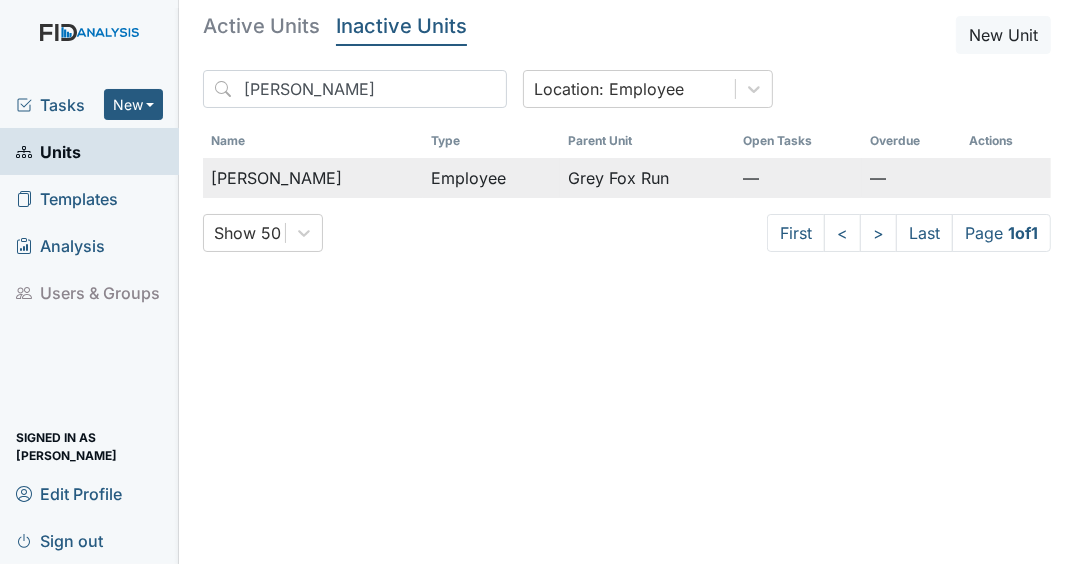 click on "Employee" at bounding box center [491, 178] 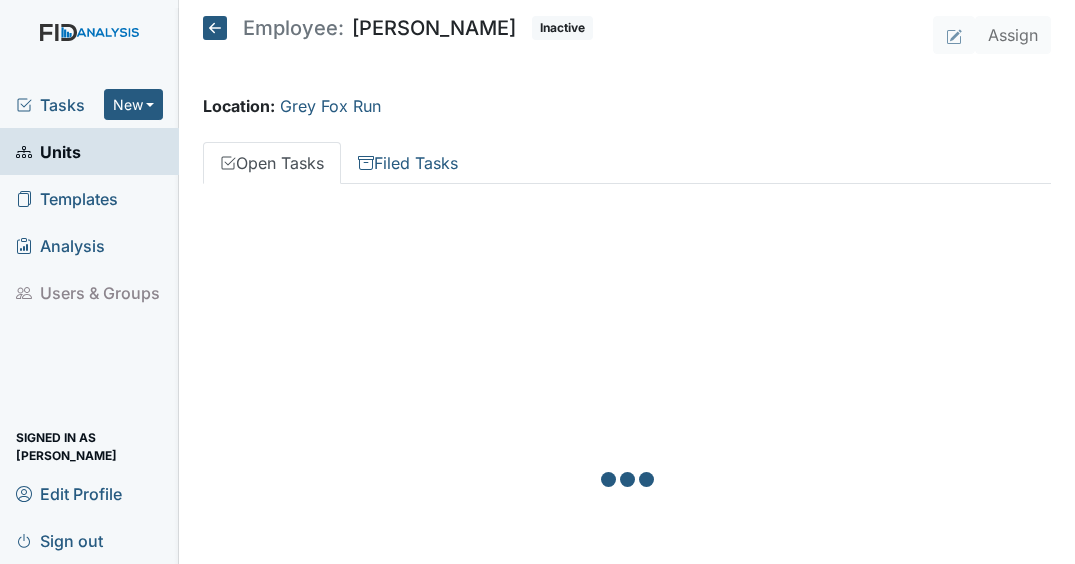 scroll, scrollTop: 0, scrollLeft: 0, axis: both 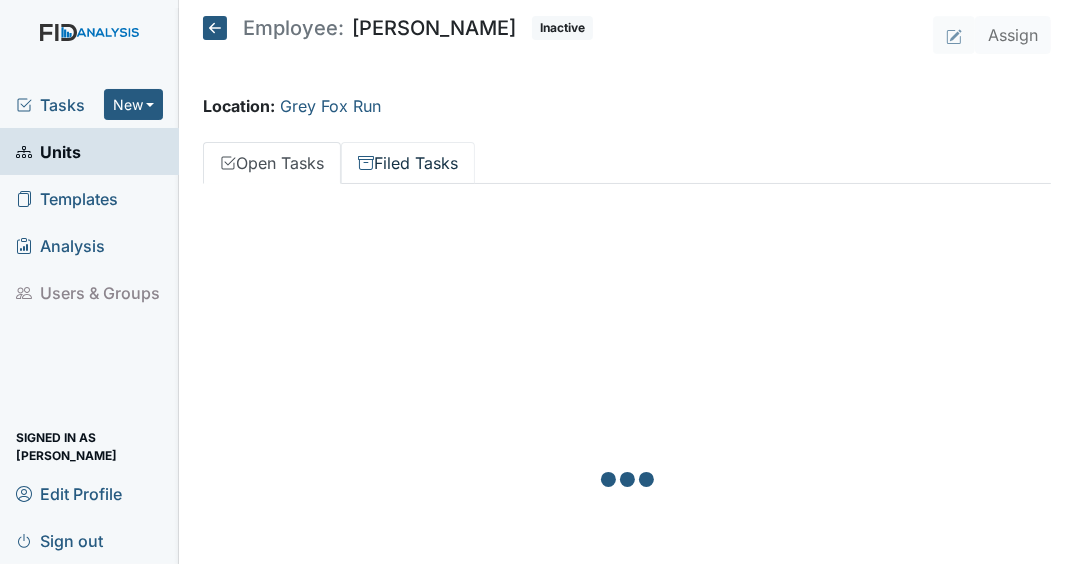 click on "Filed Tasks" at bounding box center (408, 163) 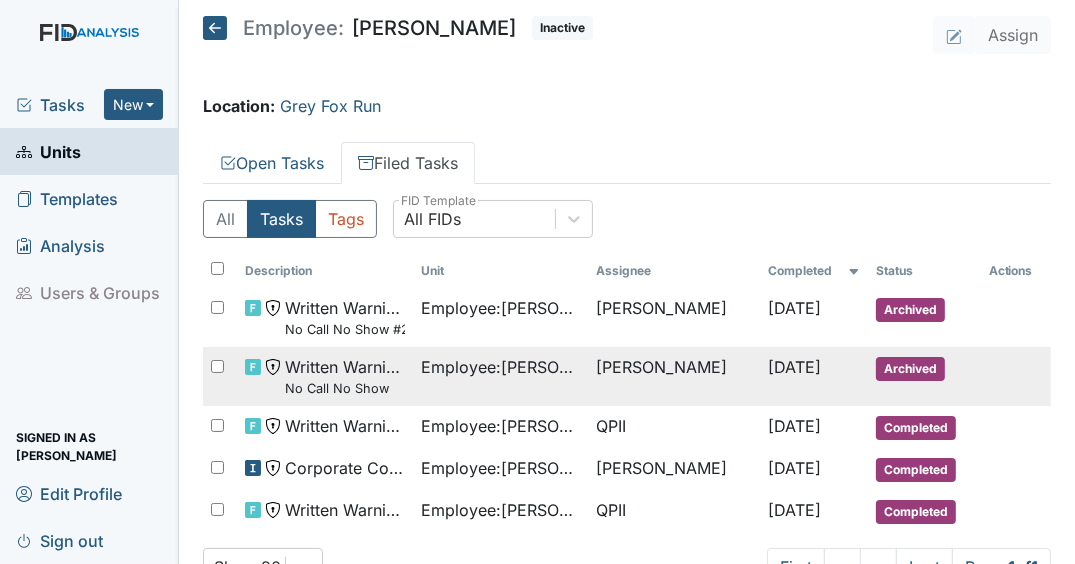 scroll, scrollTop: 67, scrollLeft: 0, axis: vertical 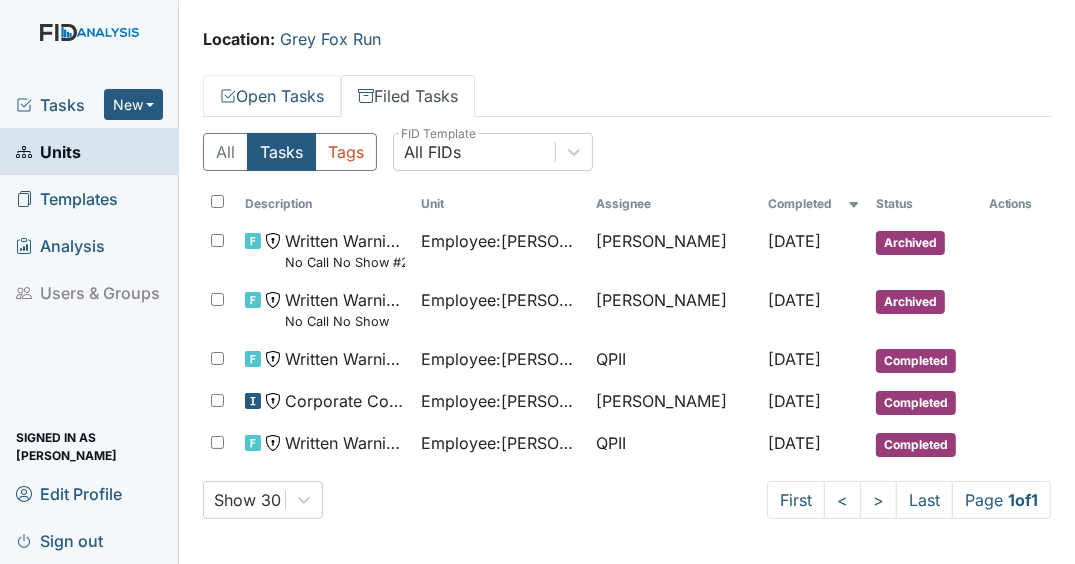 click on "Open Tasks" at bounding box center (272, 96) 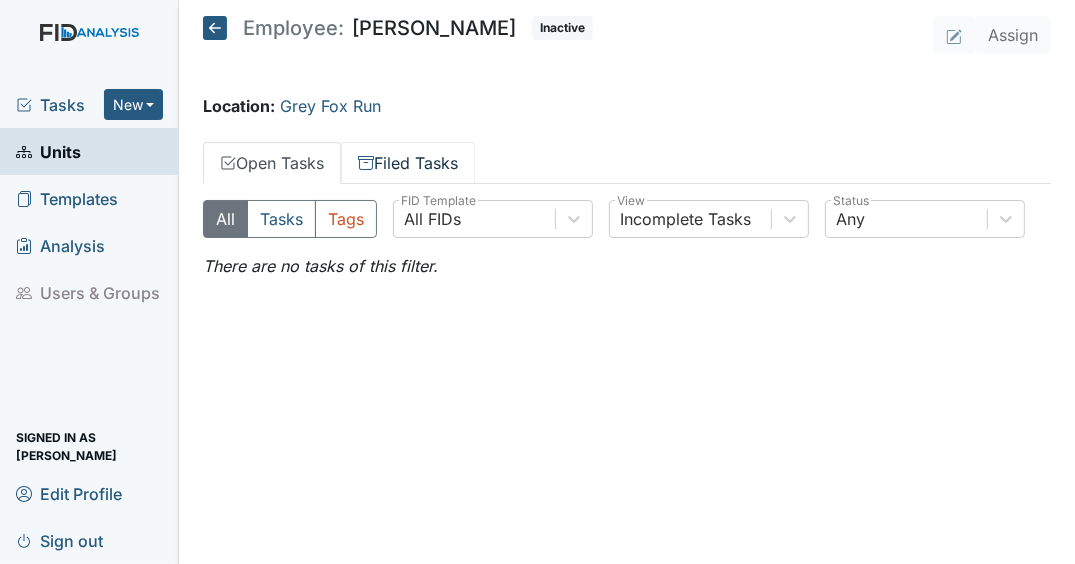 scroll, scrollTop: 0, scrollLeft: 0, axis: both 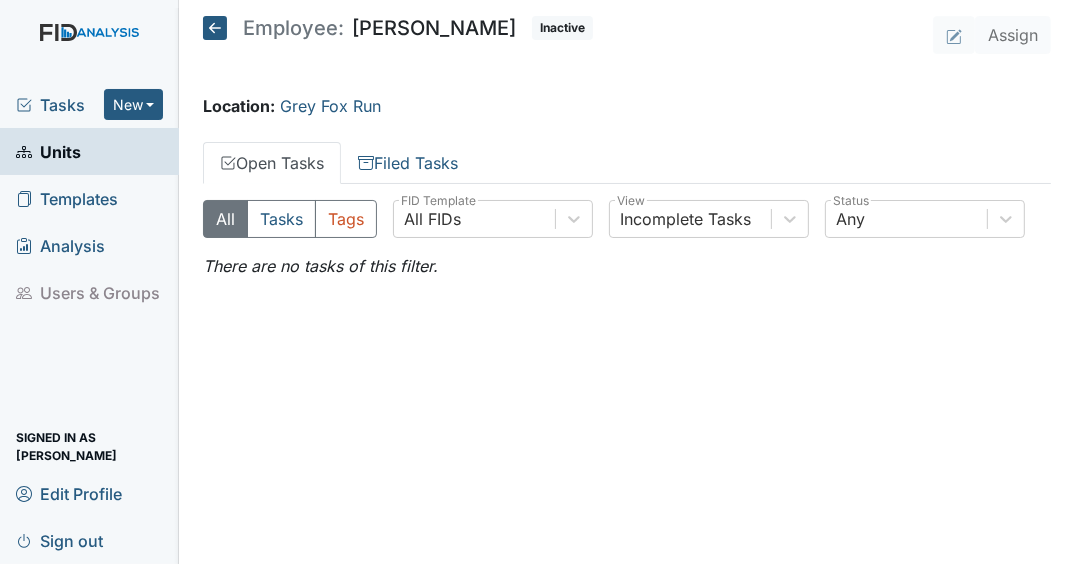 click on "Employee:
Latavia Brutus
Inactive
Assign
Location:
Grey Fox Run
Open Tasks
Filed Tasks
All   Tasks   Tags   All FIDs FID Template Incomplete Tasks View Any Status There are no tasks of this filter.
All   Tasks   Tags   All FIDs FID Template Description Unit Assignee Completed Status Actions Written Warning  No Call No Show #2 Employee :  Brutus, Latavia William Montague Jun 9, 2025 Archived Written Warning  No Call No Show Employee :  Brutus, Latavia William Montague Jun 9, 2025 Archived Written Warning  Employee :  Brutus, Latavia QPII Feb 24, 2025 Completed Corporate Compliance Employee :  Brutus, Latavia Courtney Freitas Dec 15, 2024 Completed Written Warning  Employee :  Brutus, Latavia QPII Aug 12, 2024 Completed Show 30 First < > Last Page   1  of  1
Facility Maintenance
Zach Smith
James Bryant
George Walton
QPII
Tonya Battle
Unit Managers
Kim McIntyre" at bounding box center [627, 282] 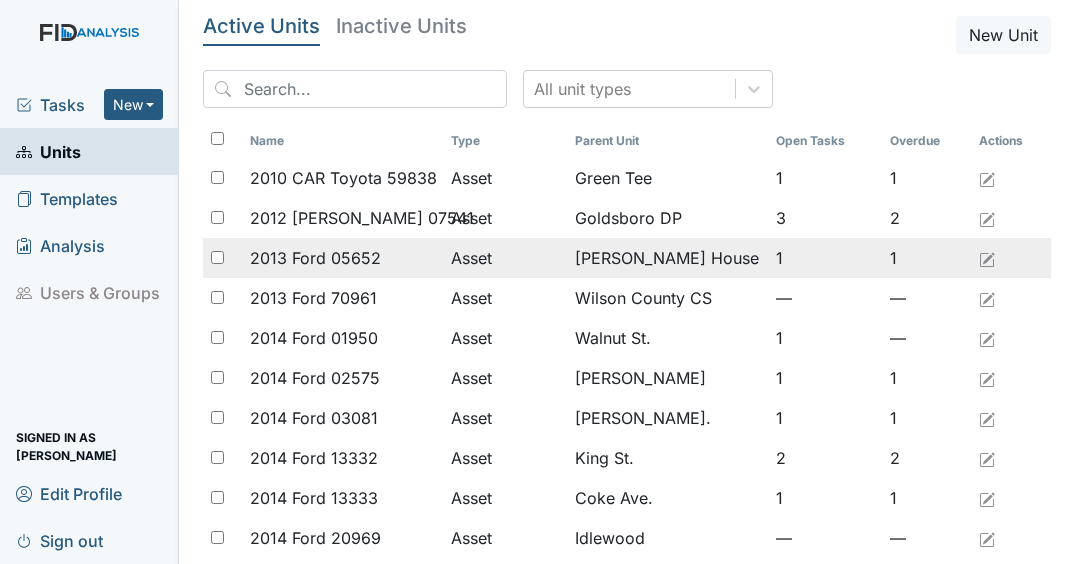 scroll, scrollTop: 0, scrollLeft: 0, axis: both 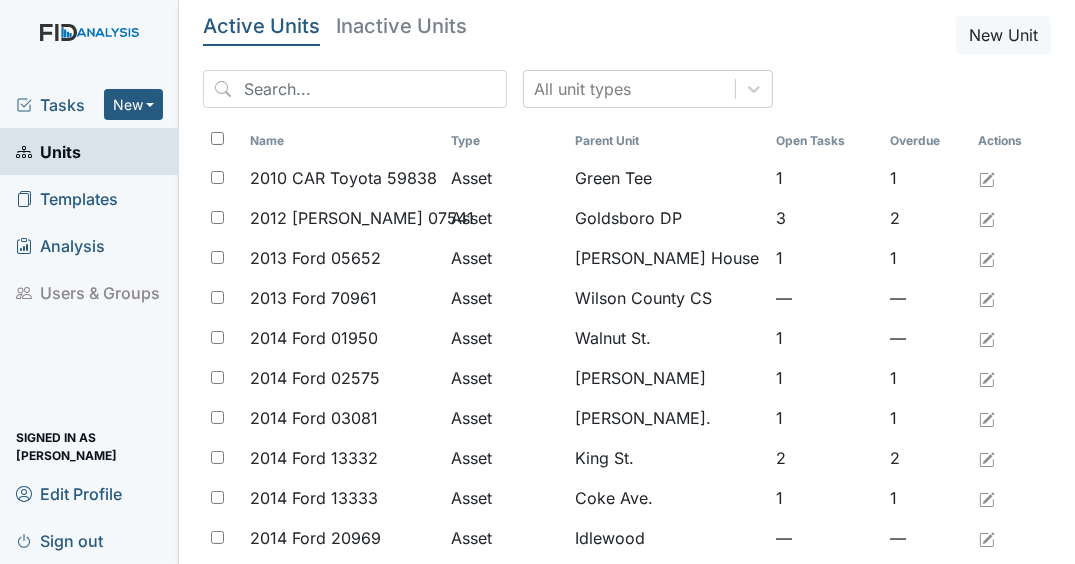 click on "Tasks" at bounding box center [60, 105] 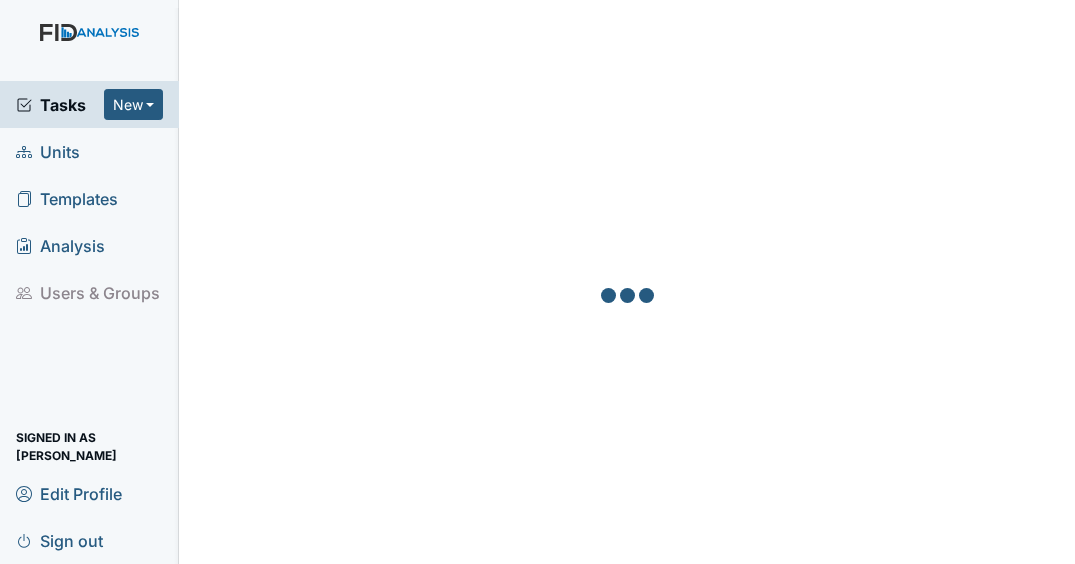 scroll, scrollTop: 0, scrollLeft: 0, axis: both 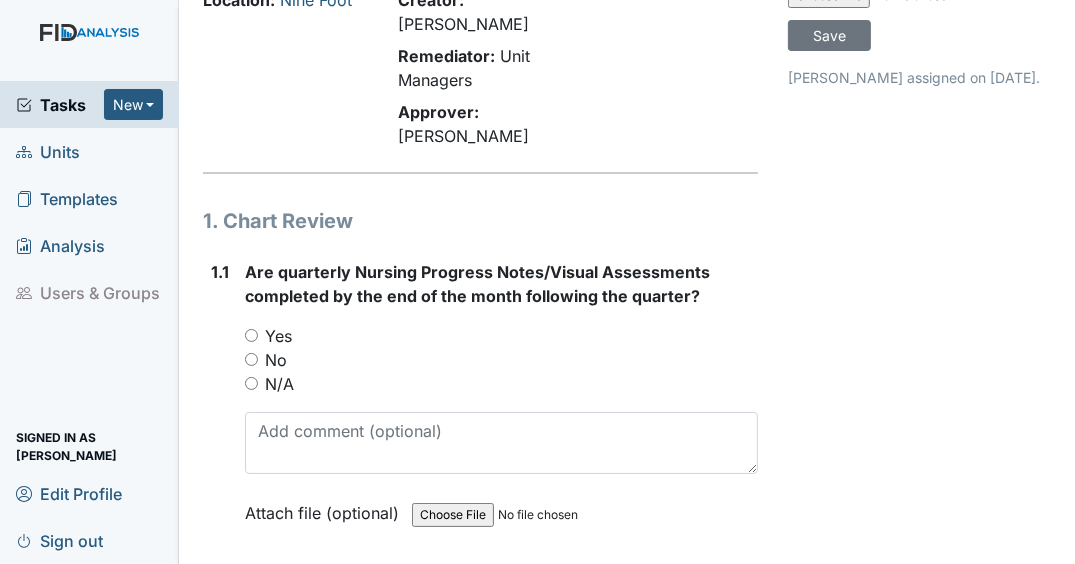 click on "Yes" at bounding box center [251, 335] 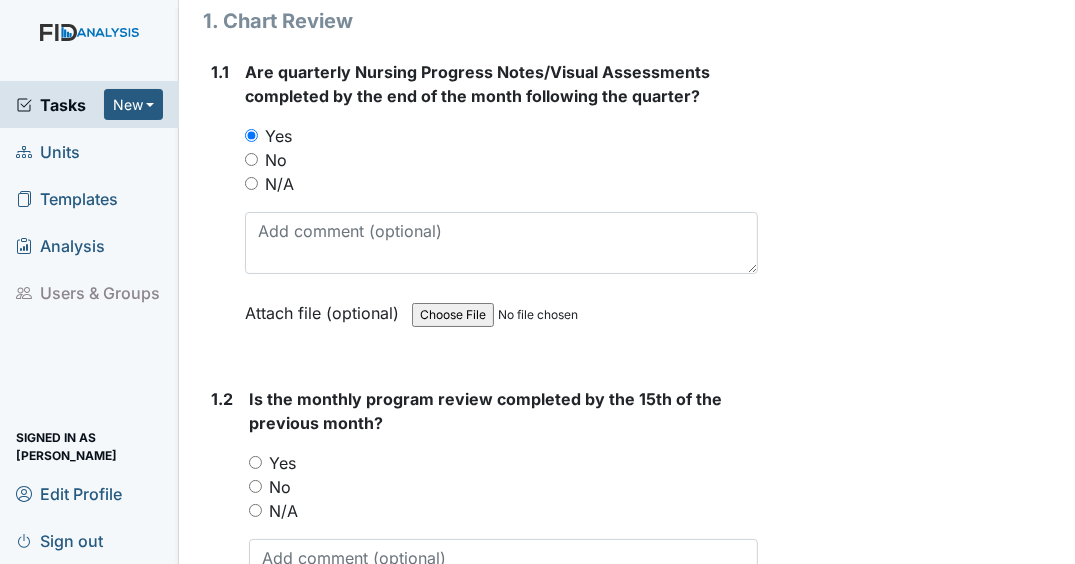 scroll, scrollTop: 480, scrollLeft: 0, axis: vertical 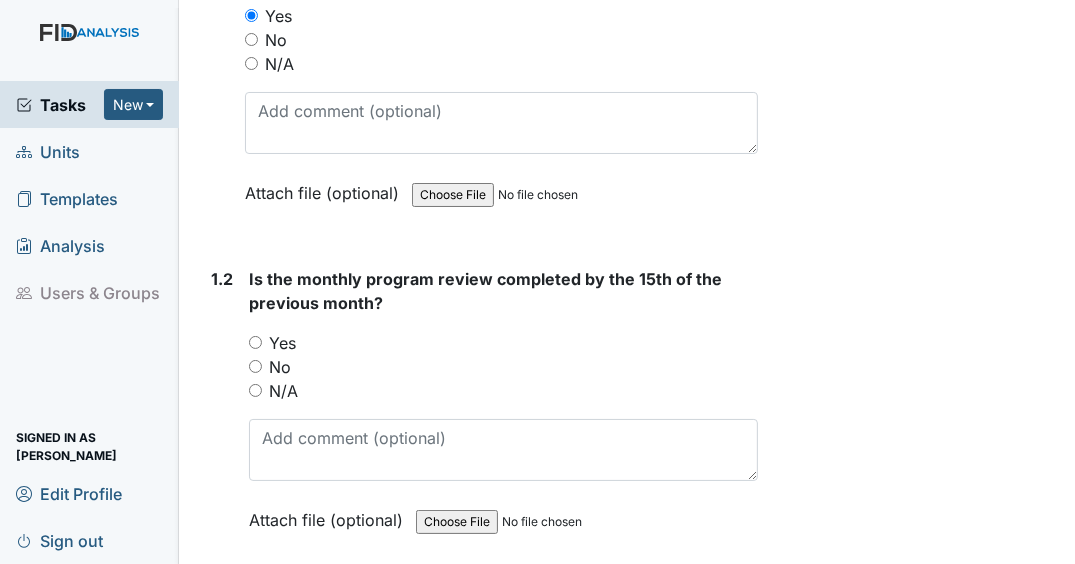 click on "No" at bounding box center [255, 366] 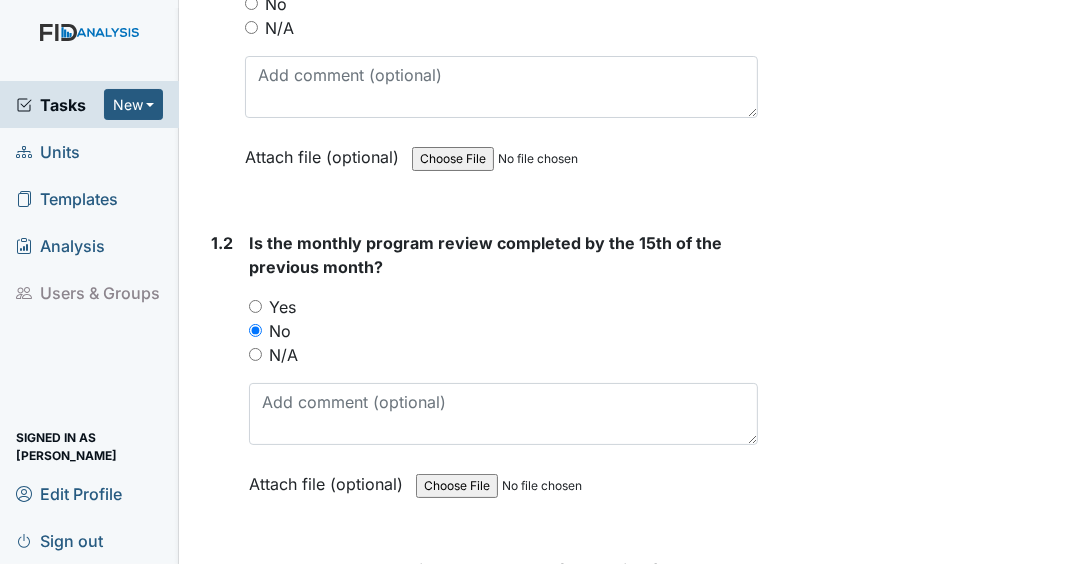 scroll, scrollTop: 640, scrollLeft: 0, axis: vertical 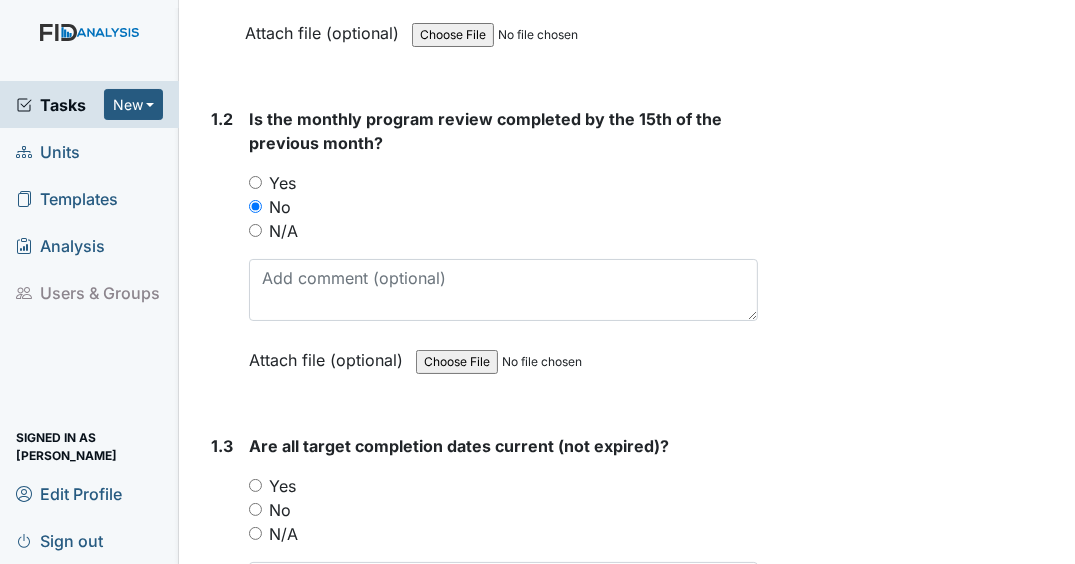 click on "Yes" at bounding box center [255, 485] 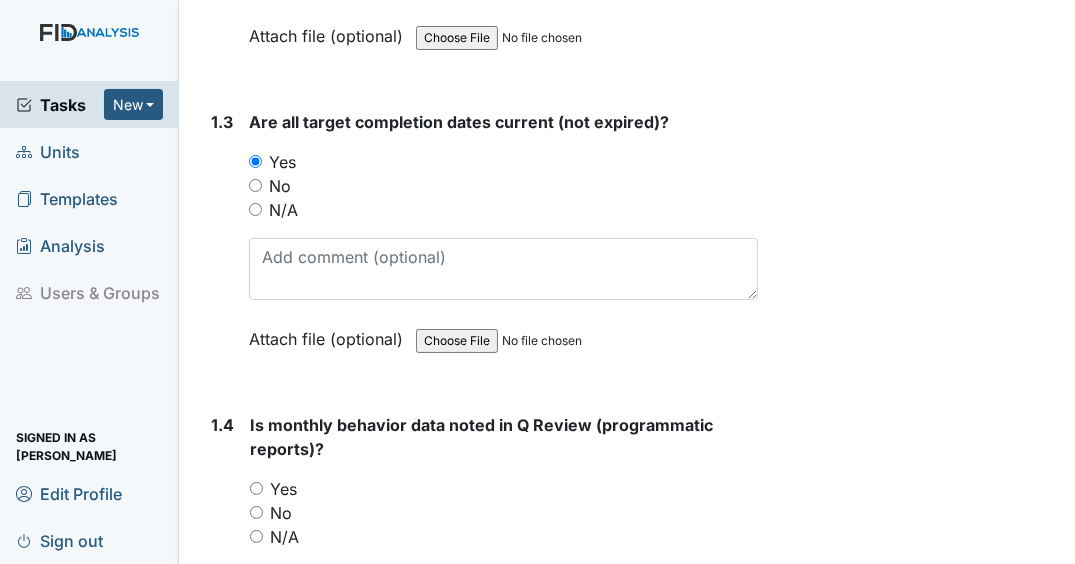 scroll, scrollTop: 1120, scrollLeft: 0, axis: vertical 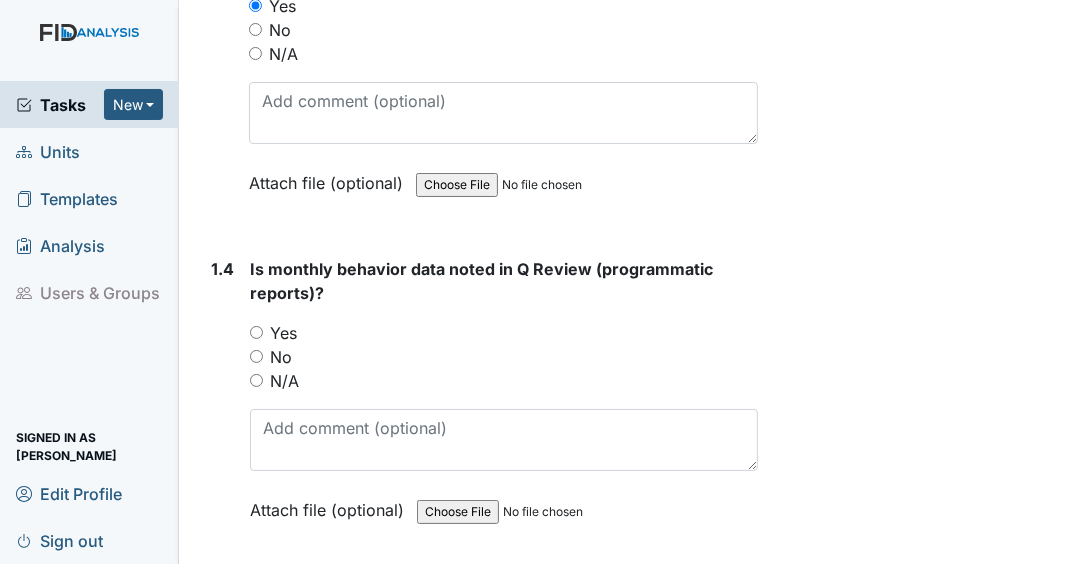 click on "Yes" at bounding box center (256, 332) 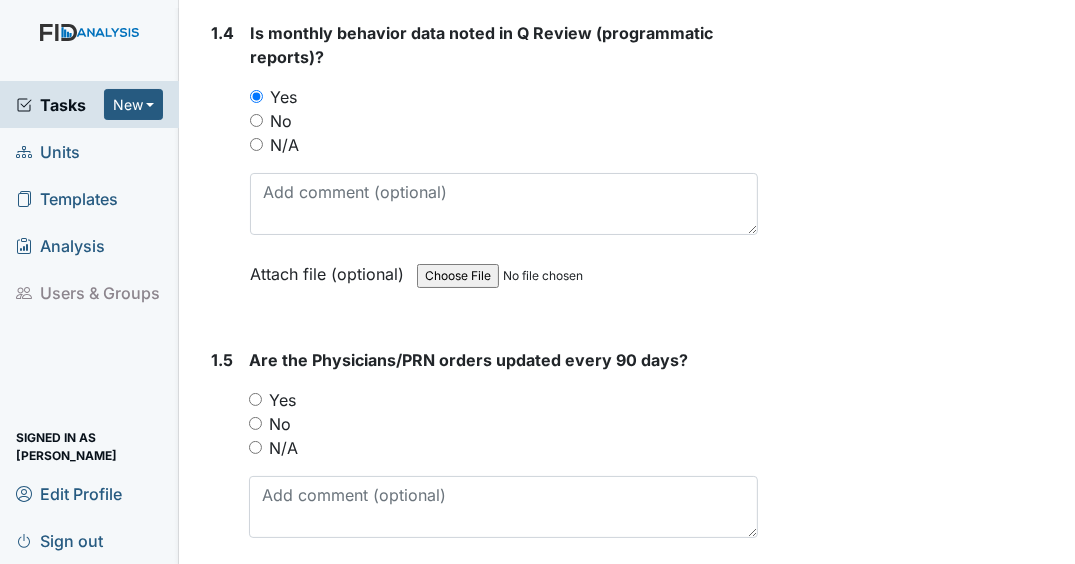 scroll, scrollTop: 1360, scrollLeft: 0, axis: vertical 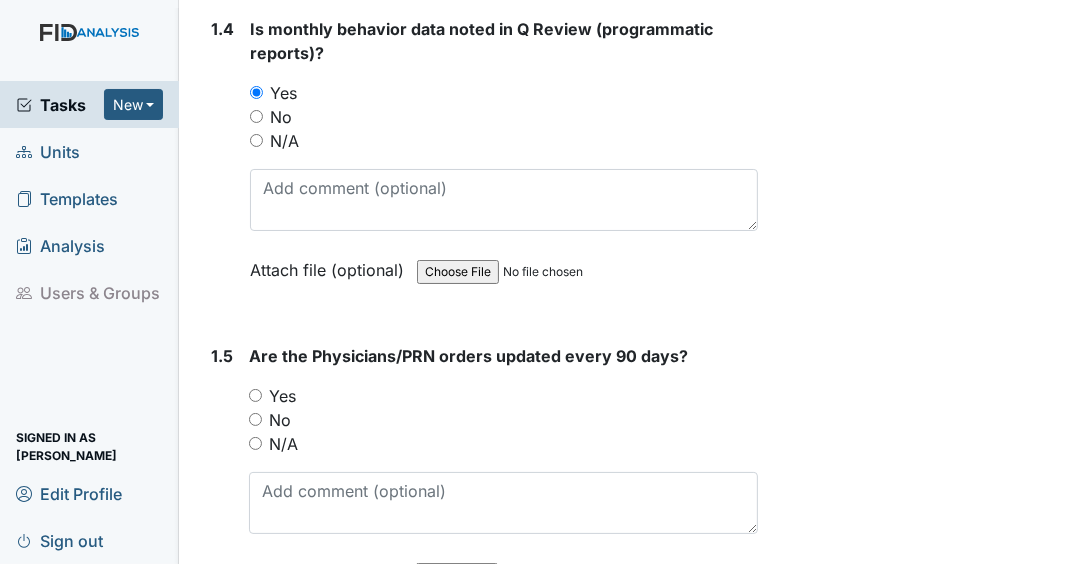 click on "Yes" at bounding box center [255, 395] 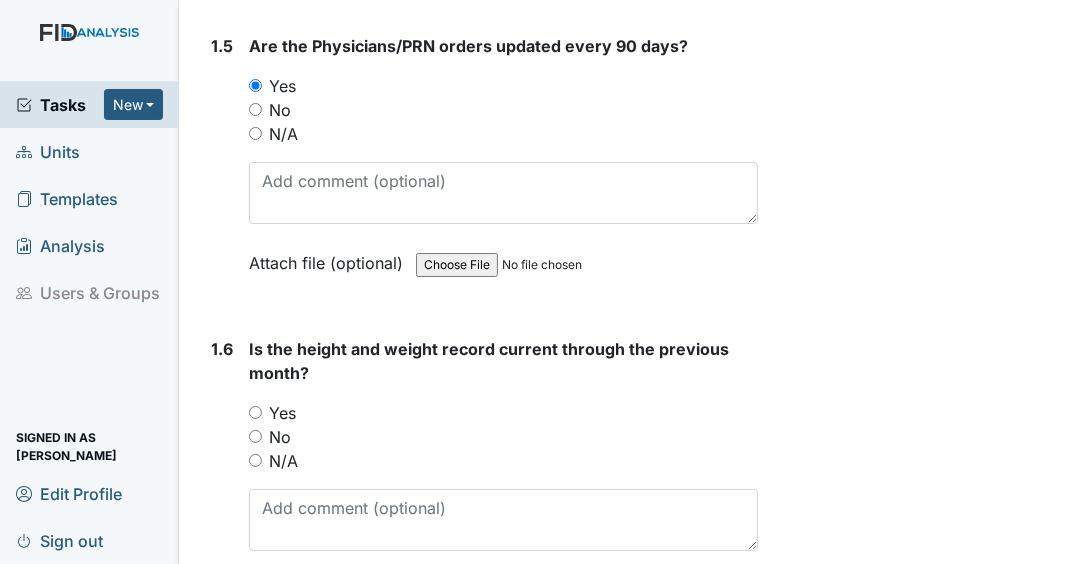 scroll, scrollTop: 1680, scrollLeft: 0, axis: vertical 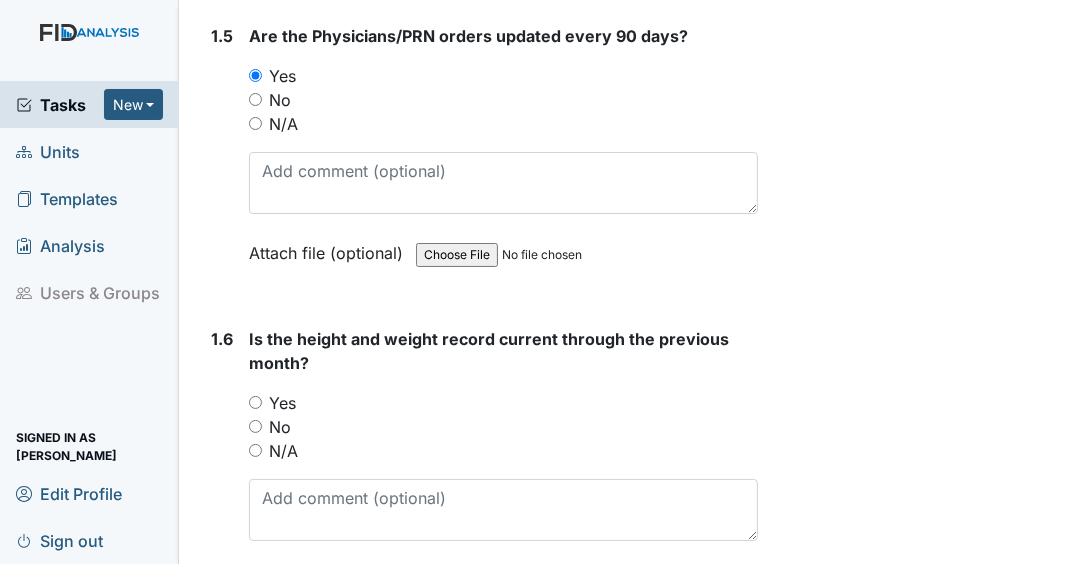 click on "Yes" at bounding box center (255, 402) 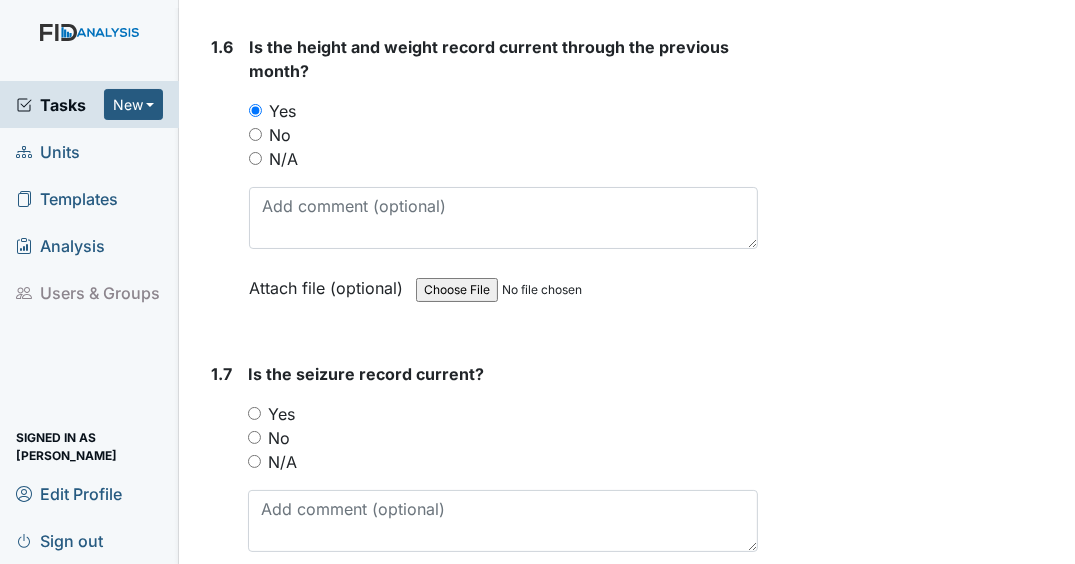 scroll, scrollTop: 2000, scrollLeft: 0, axis: vertical 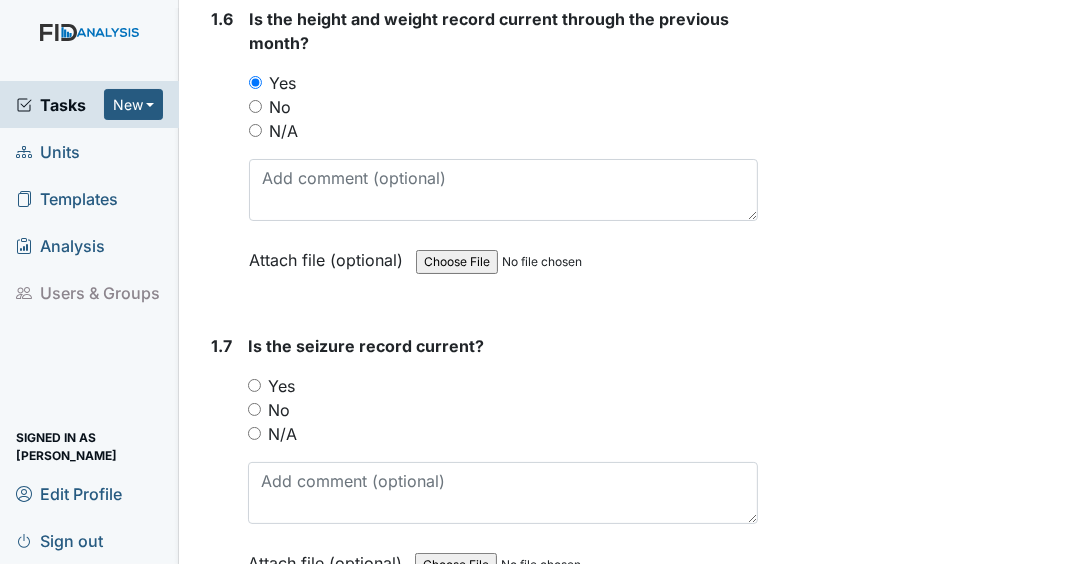 click on "N/A" at bounding box center [254, 433] 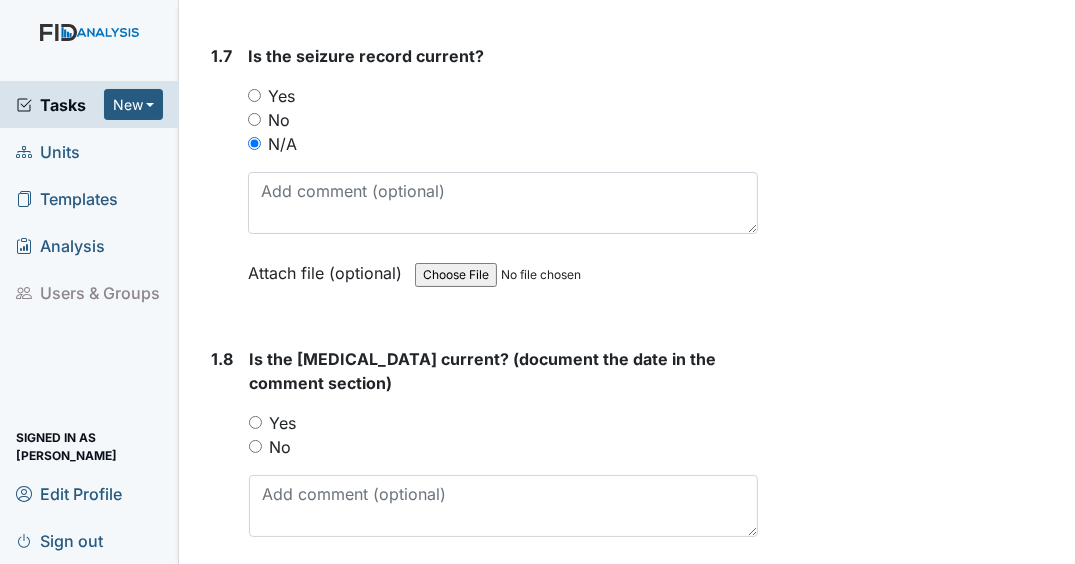 scroll, scrollTop: 2320, scrollLeft: 0, axis: vertical 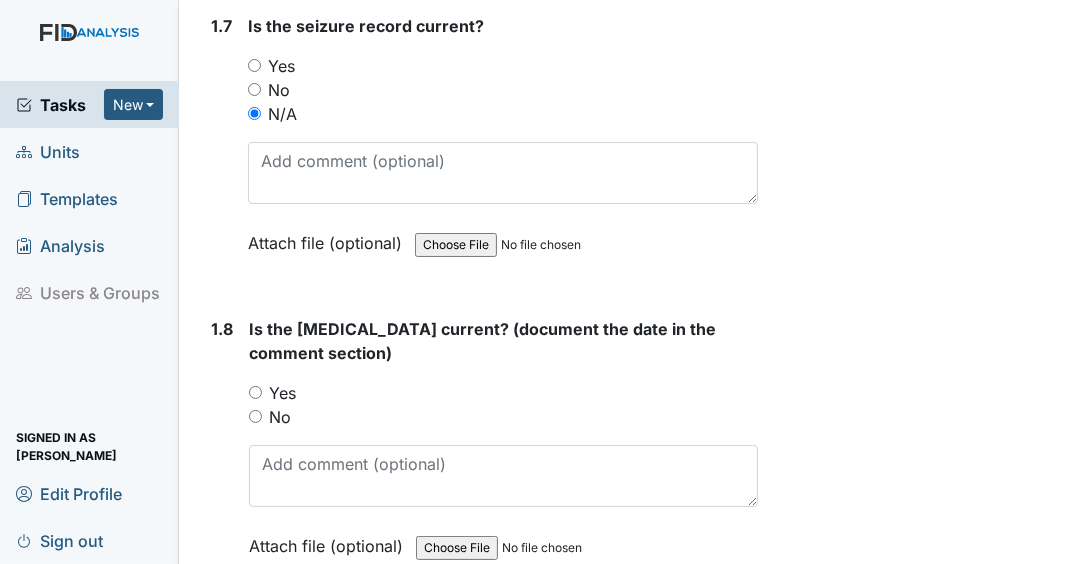 click on "Yes" at bounding box center (255, 392) 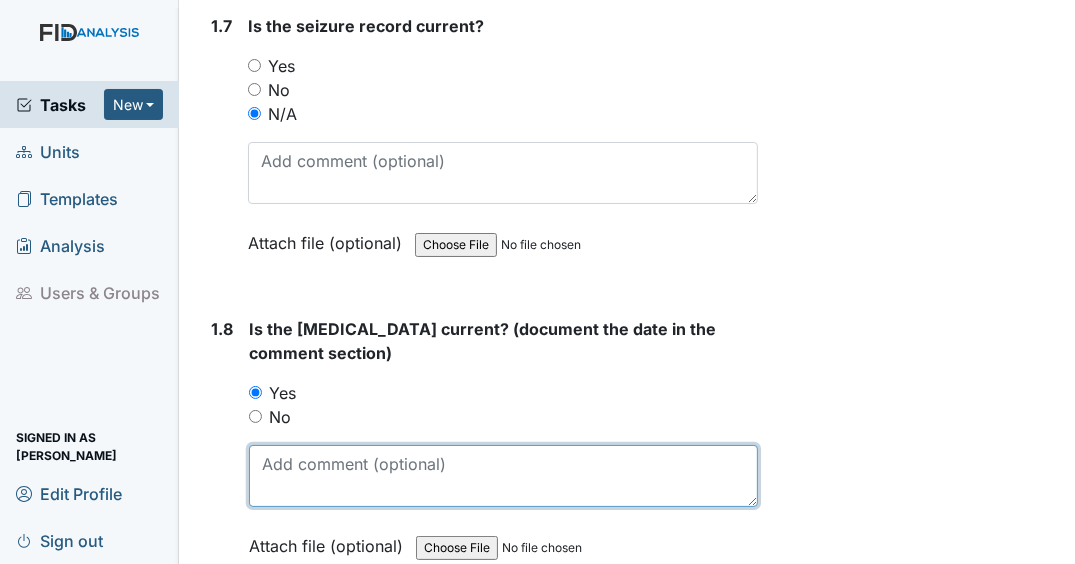 click at bounding box center (503, 476) 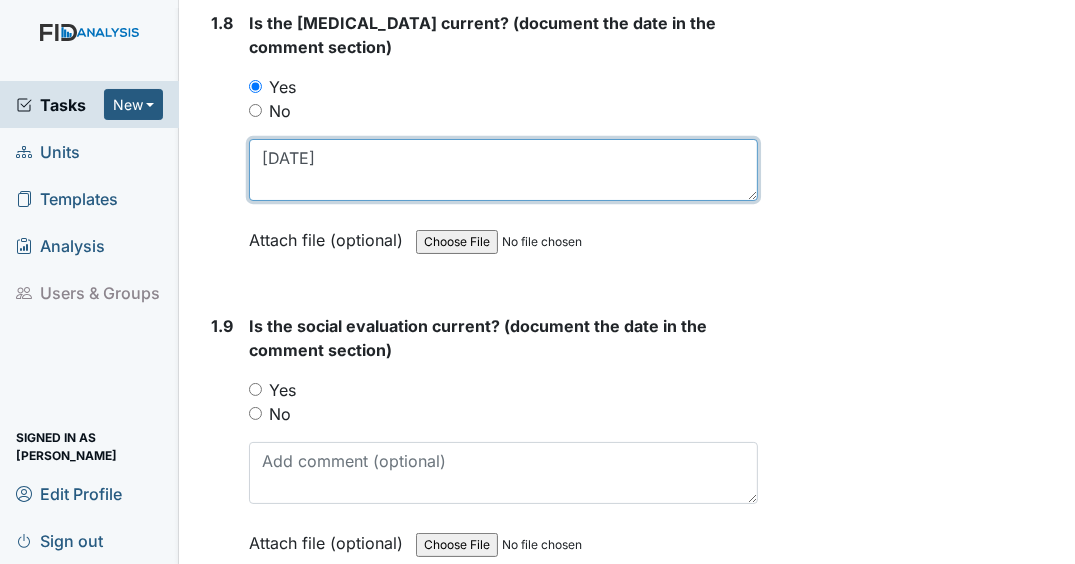 scroll, scrollTop: 2640, scrollLeft: 0, axis: vertical 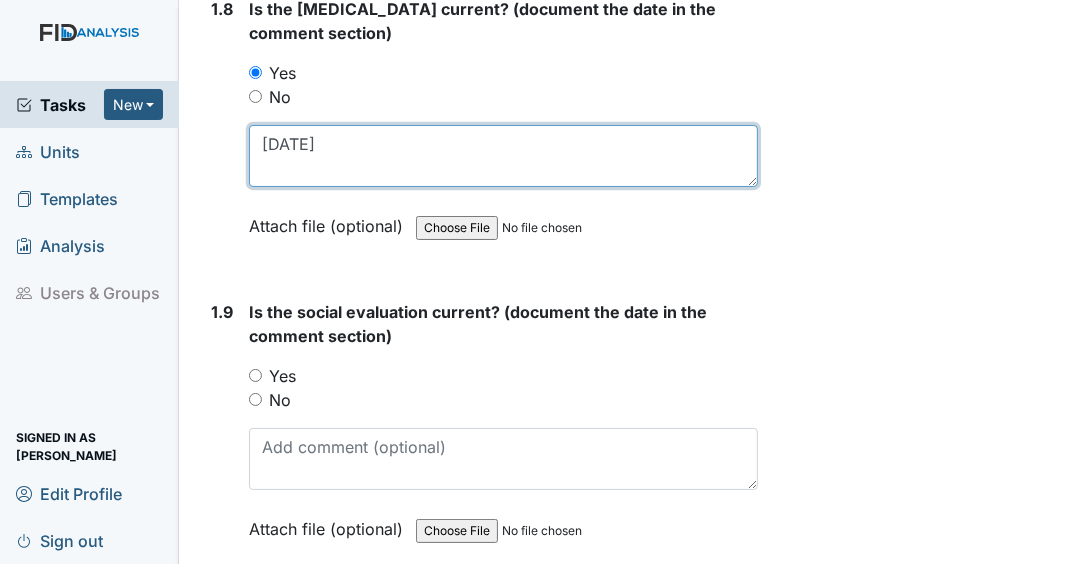 type on "8/15/02" 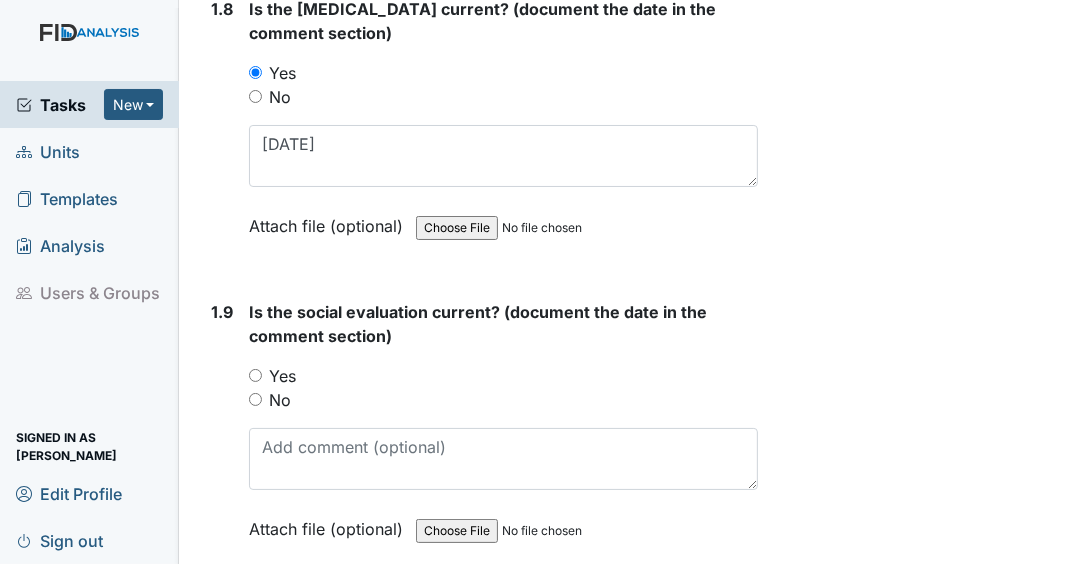 click on "Yes" at bounding box center (255, 375) 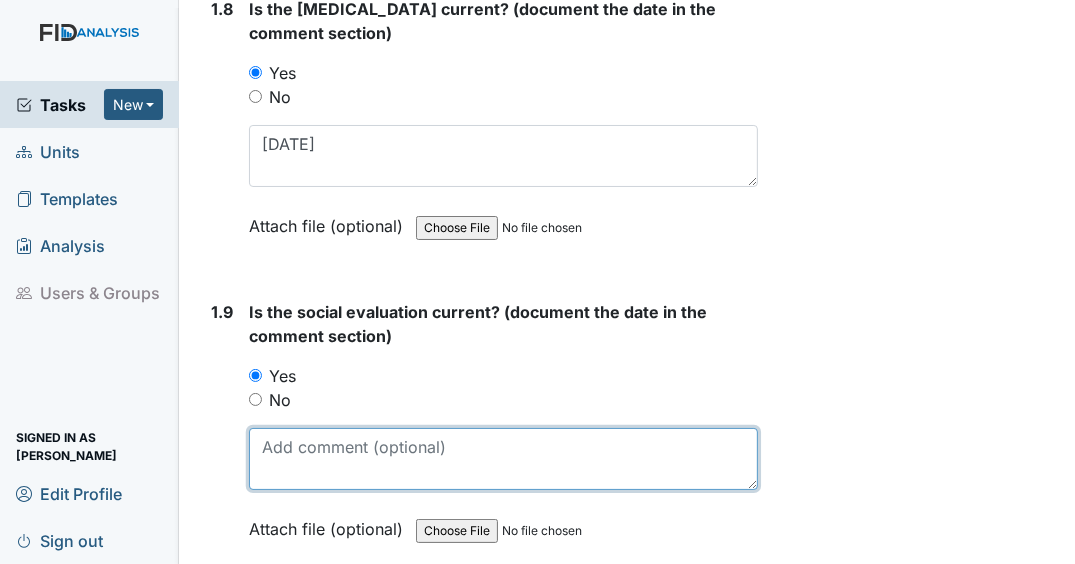 click at bounding box center [503, 459] 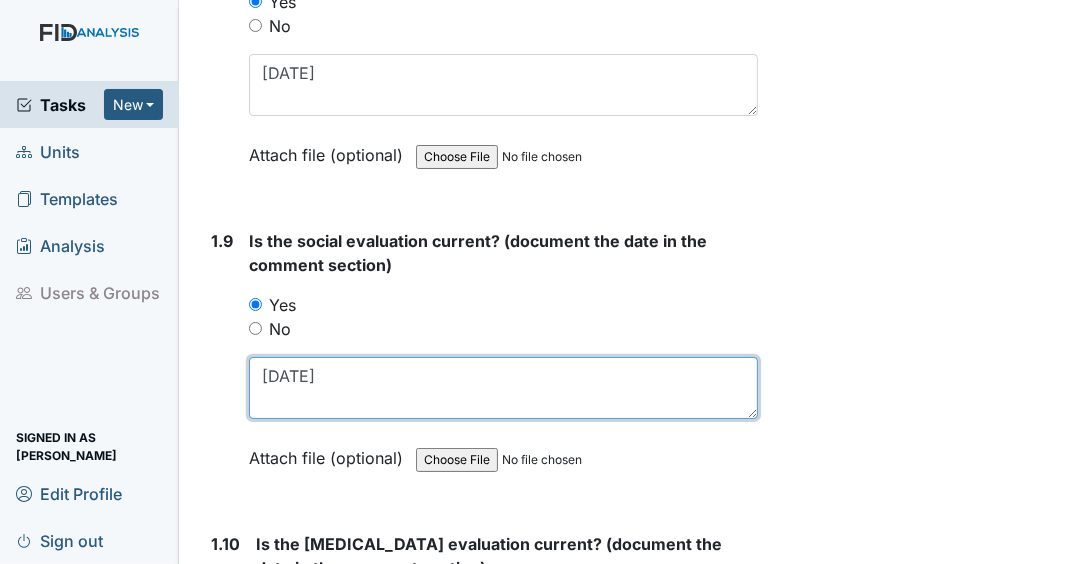 scroll, scrollTop: 2880, scrollLeft: 0, axis: vertical 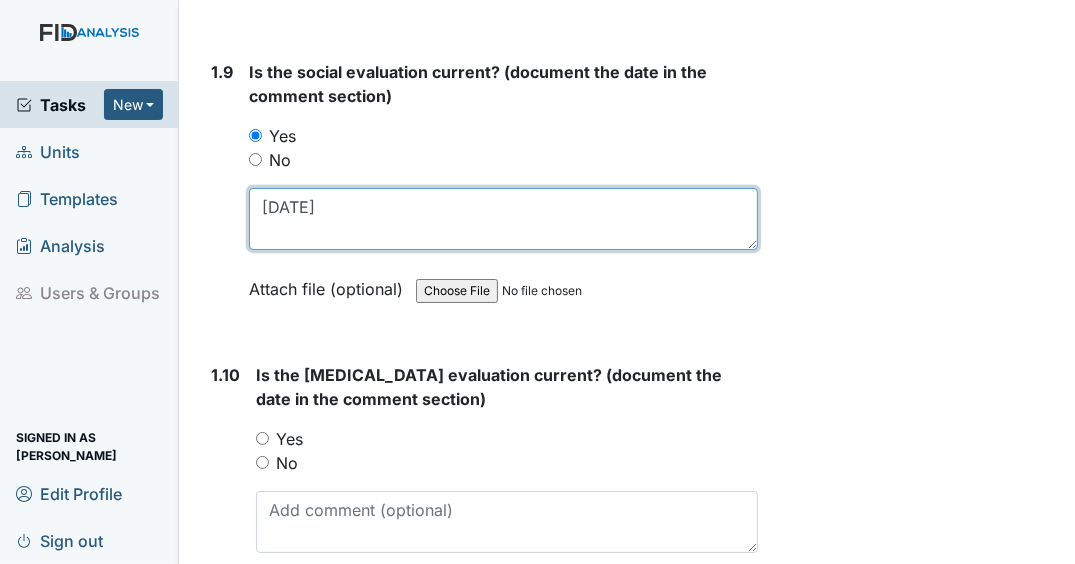 type on "7/11/80" 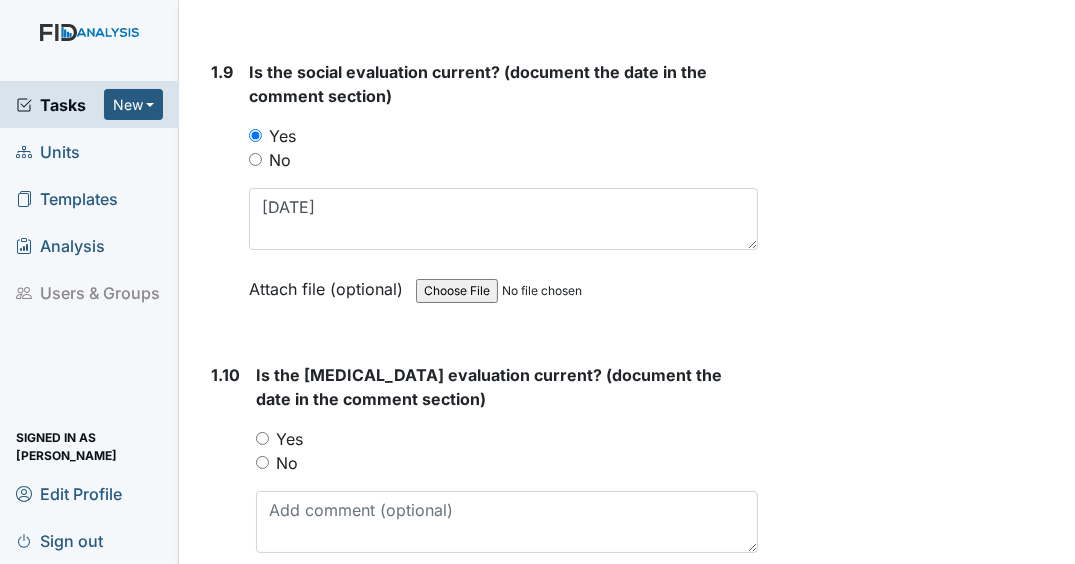 click on "Yes" at bounding box center (262, 438) 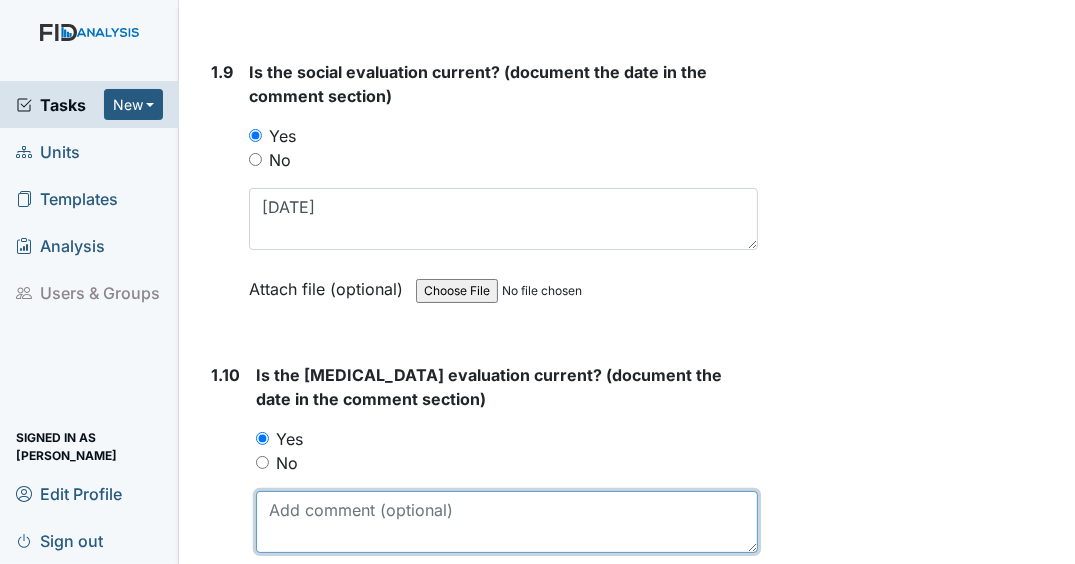 click at bounding box center [507, 522] 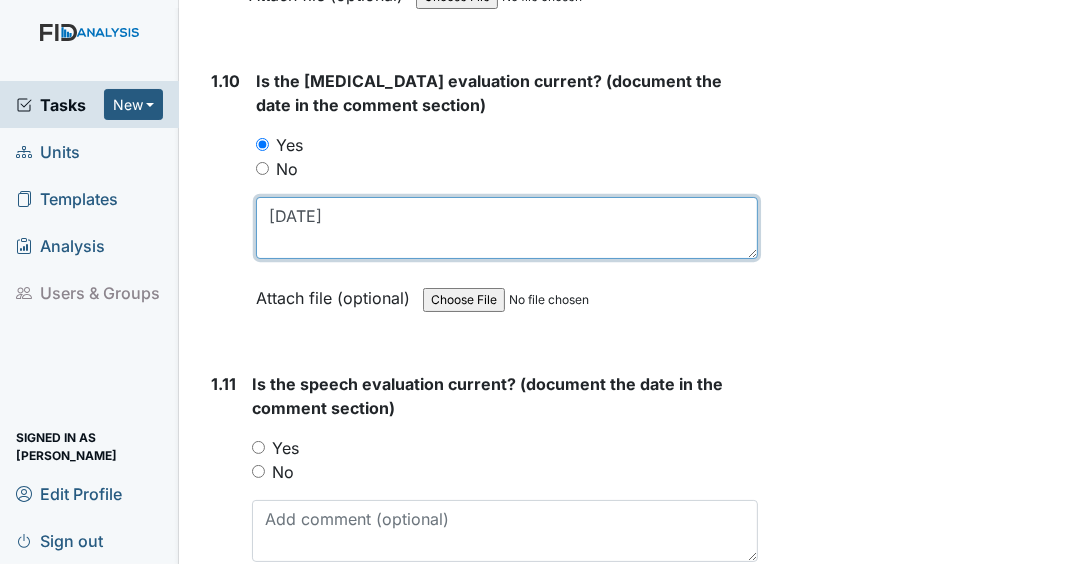 scroll, scrollTop: 3200, scrollLeft: 0, axis: vertical 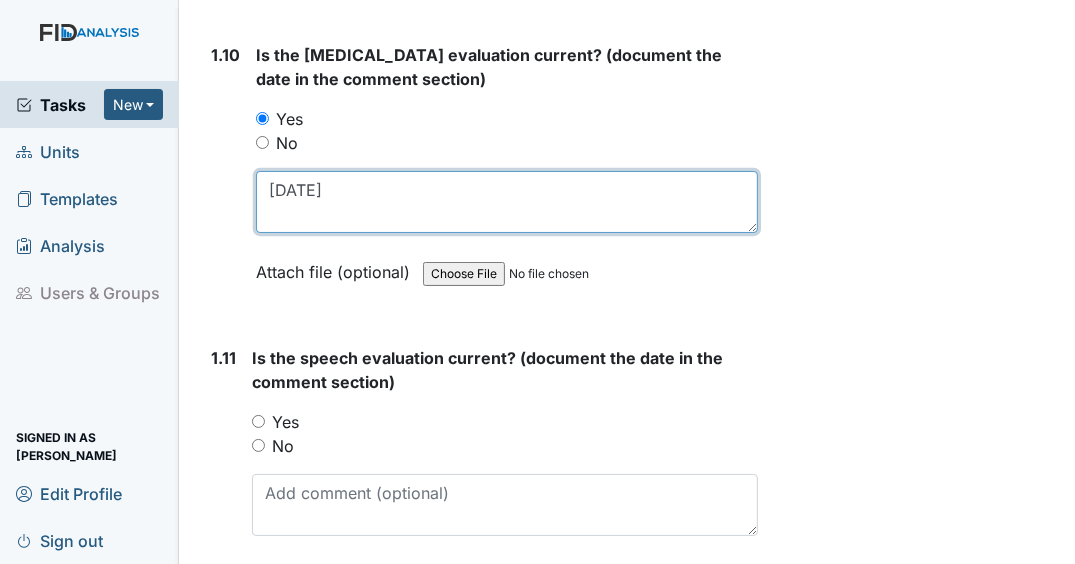 type on "11/18/16" 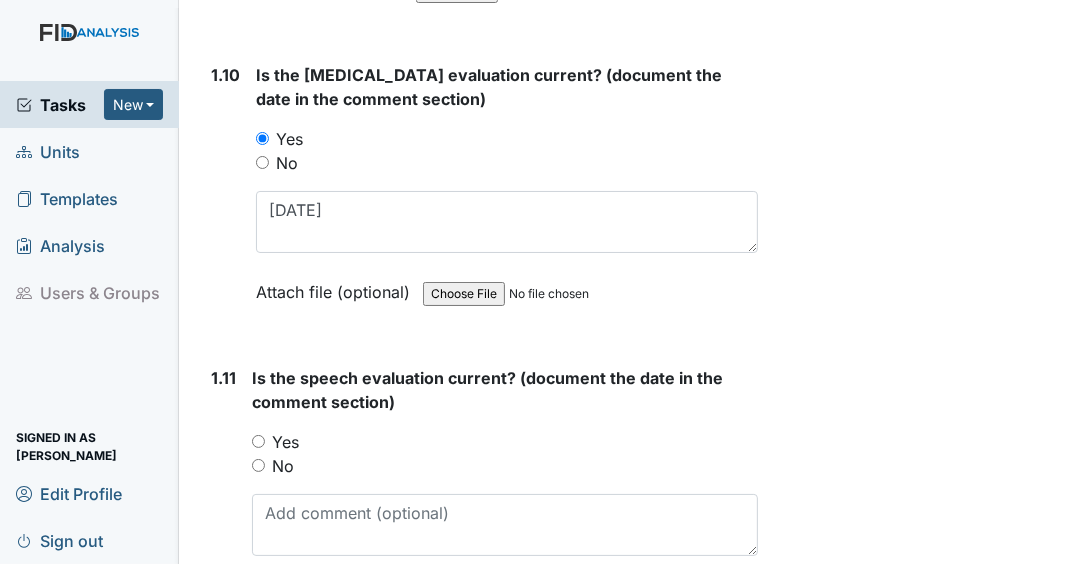 click on "Yes" at bounding box center (258, 441) 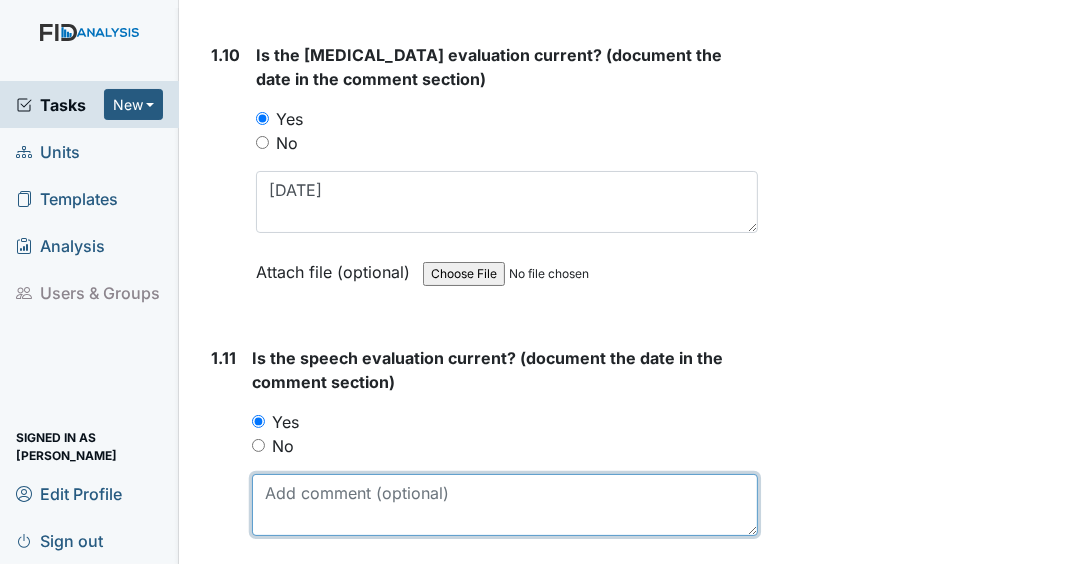 click at bounding box center (505, 505) 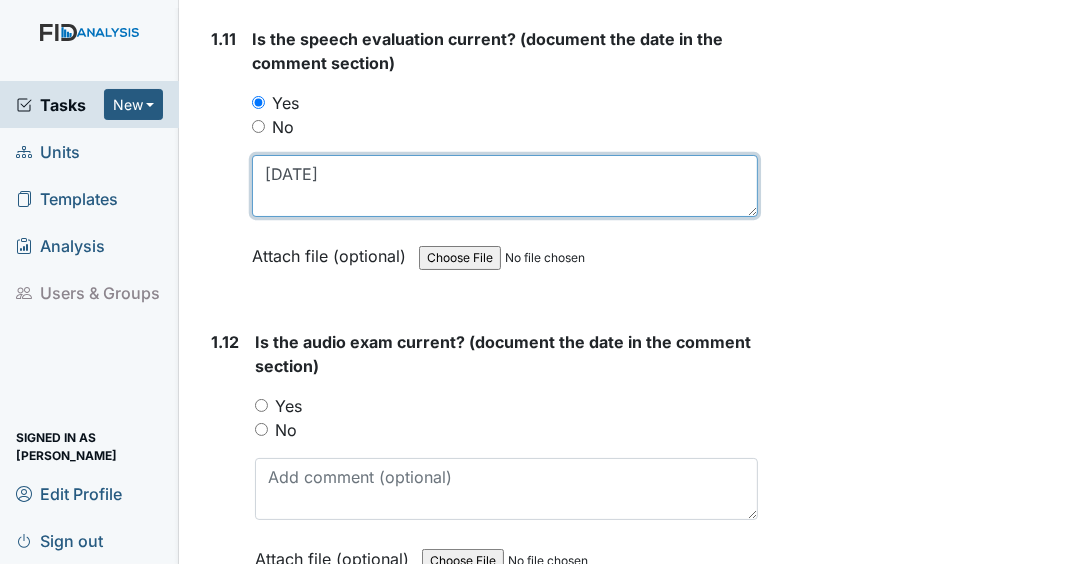 scroll, scrollTop: 3520, scrollLeft: 0, axis: vertical 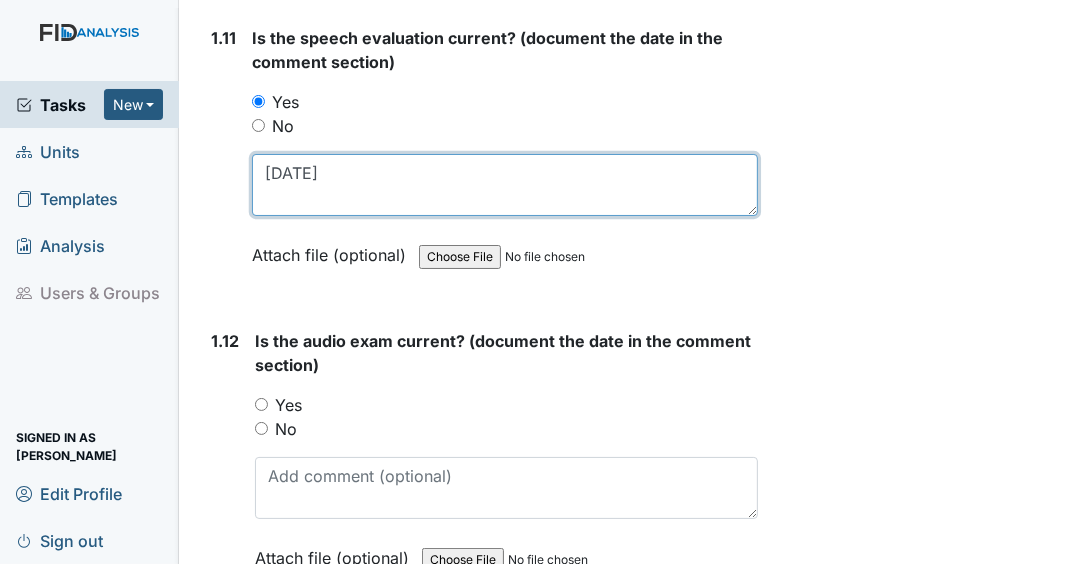type on "1/29/03" 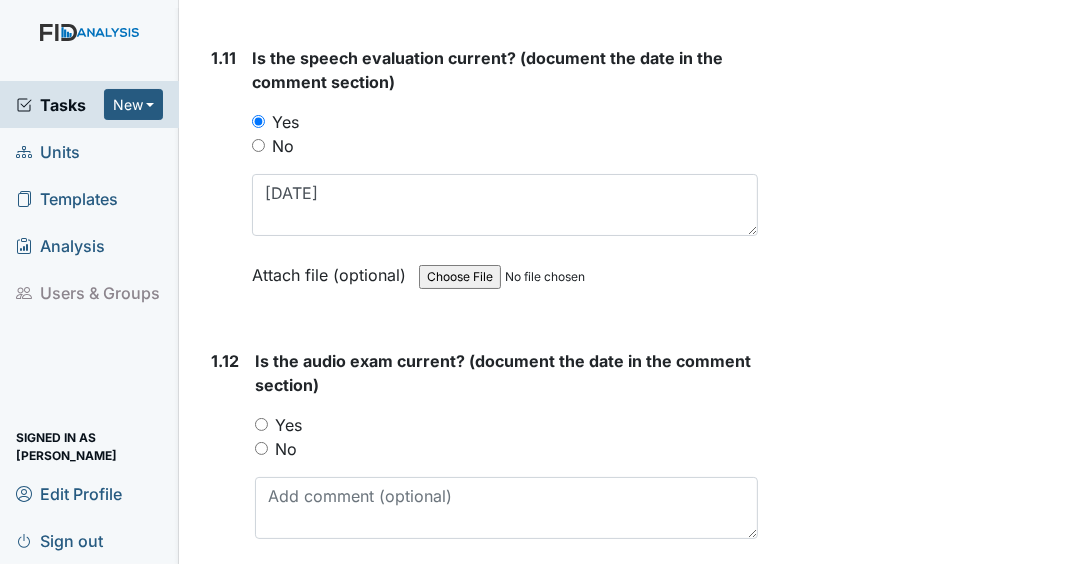 click on "Yes" at bounding box center [261, 424] 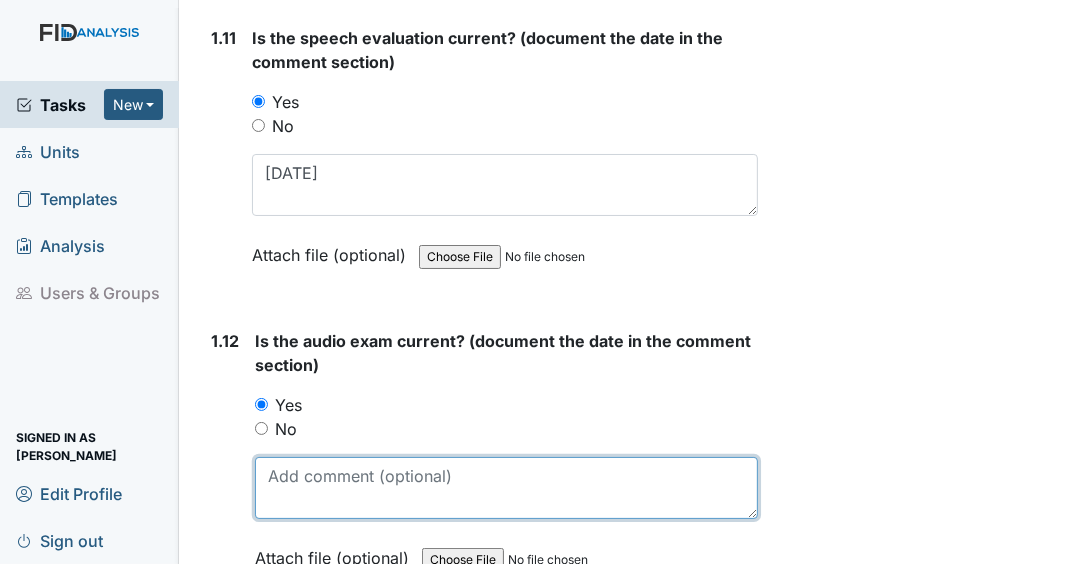 click at bounding box center (506, 488) 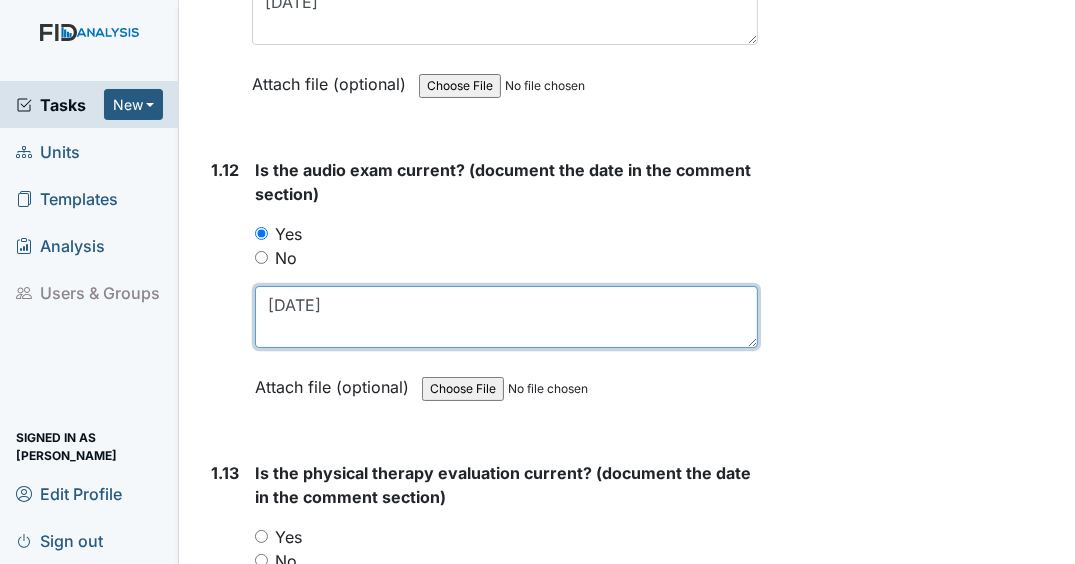 scroll, scrollTop: 3760, scrollLeft: 0, axis: vertical 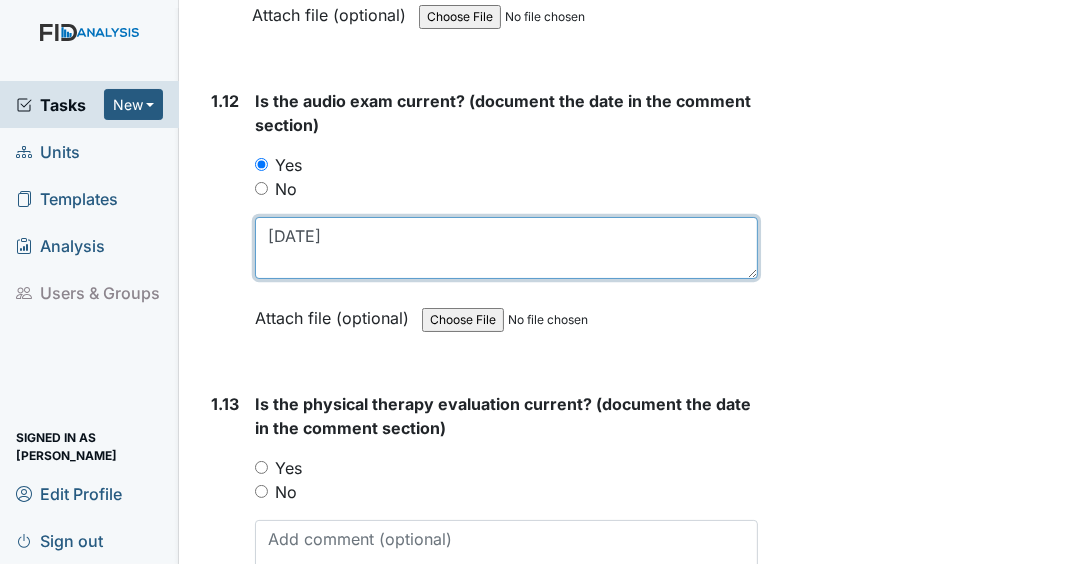 type on "10/21/96" 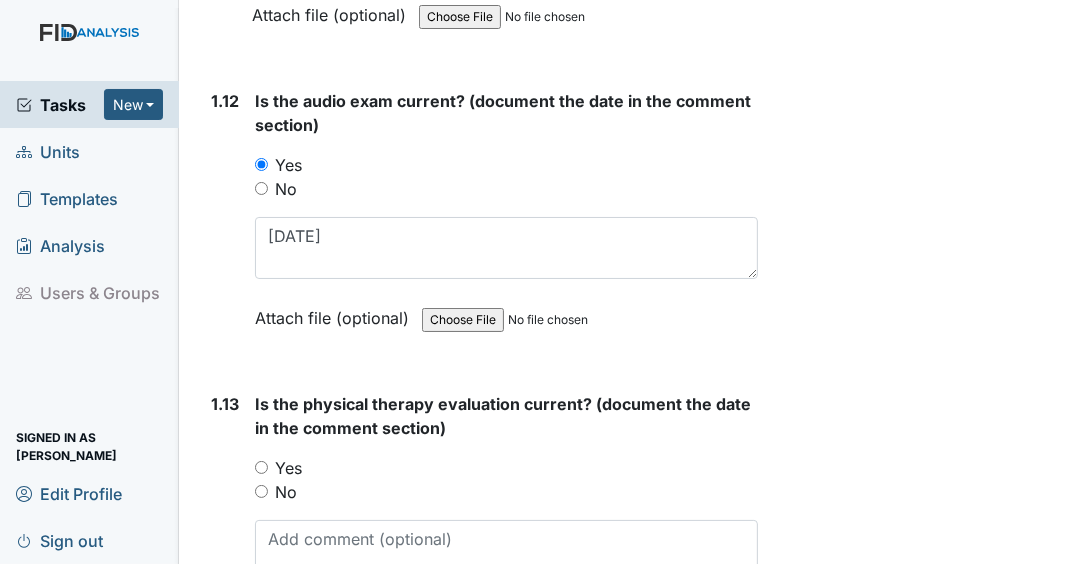 click on "Yes" at bounding box center (506, 468) 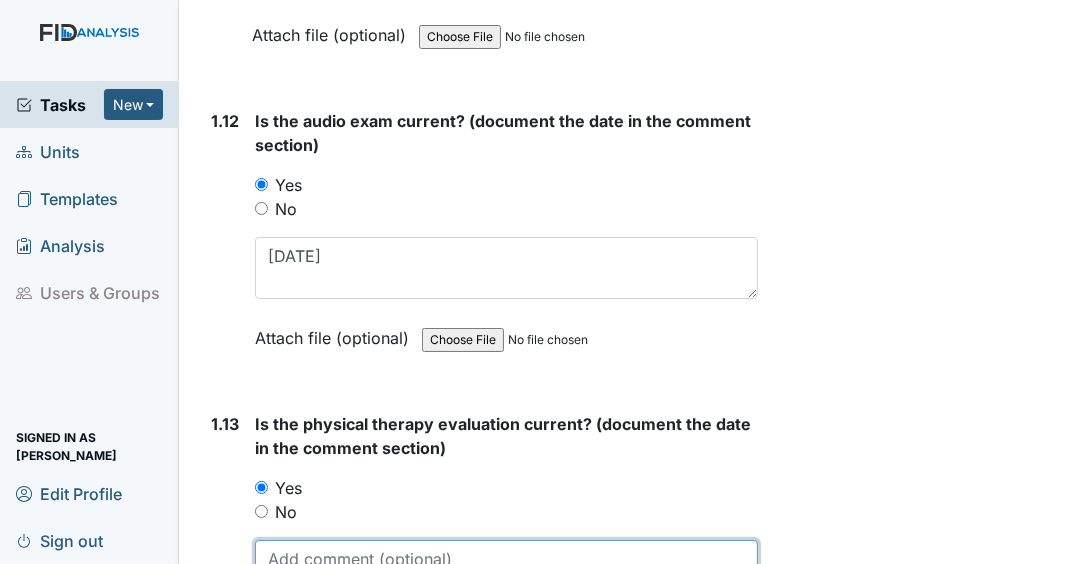 click at bounding box center (506, 571) 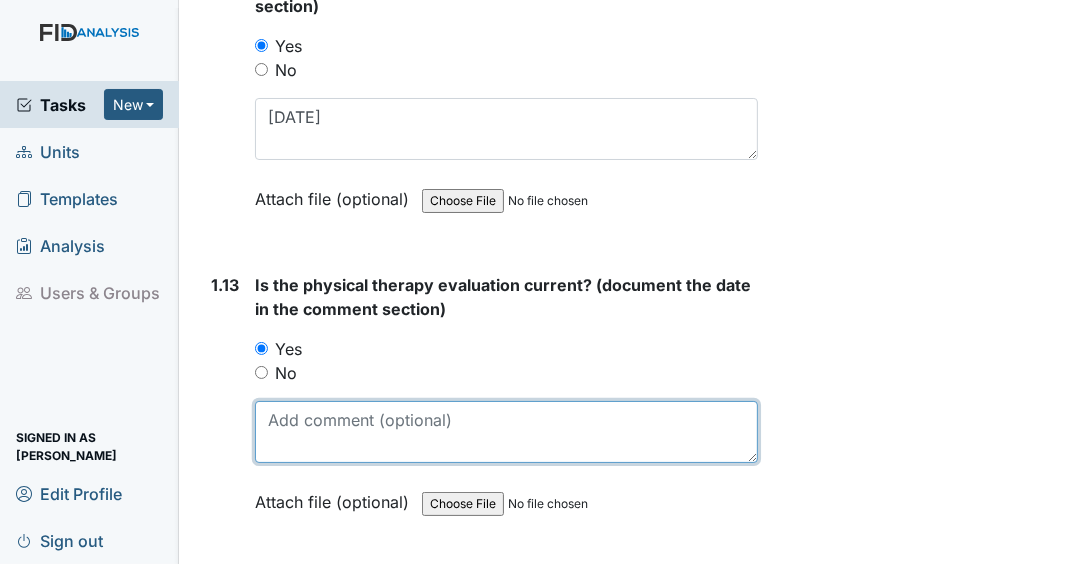 scroll, scrollTop: 4080, scrollLeft: 0, axis: vertical 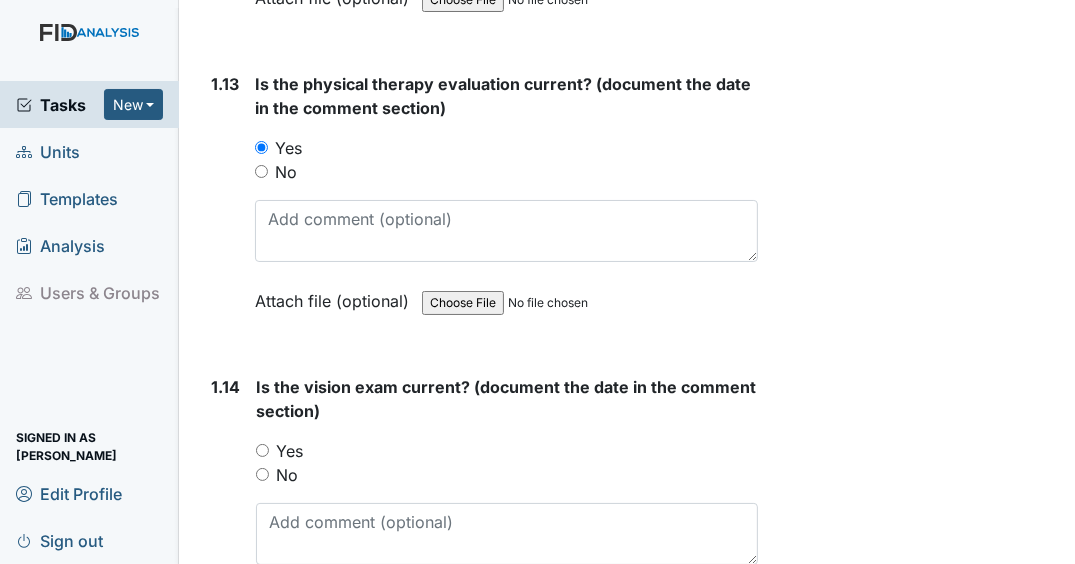 click on "Yes" at bounding box center (262, 450) 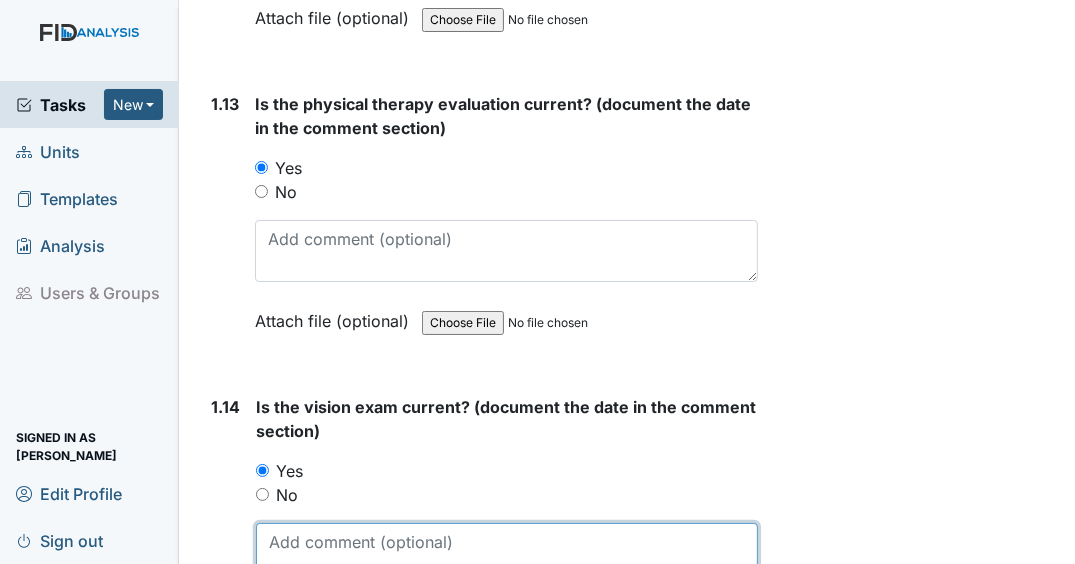 click at bounding box center [507, 554] 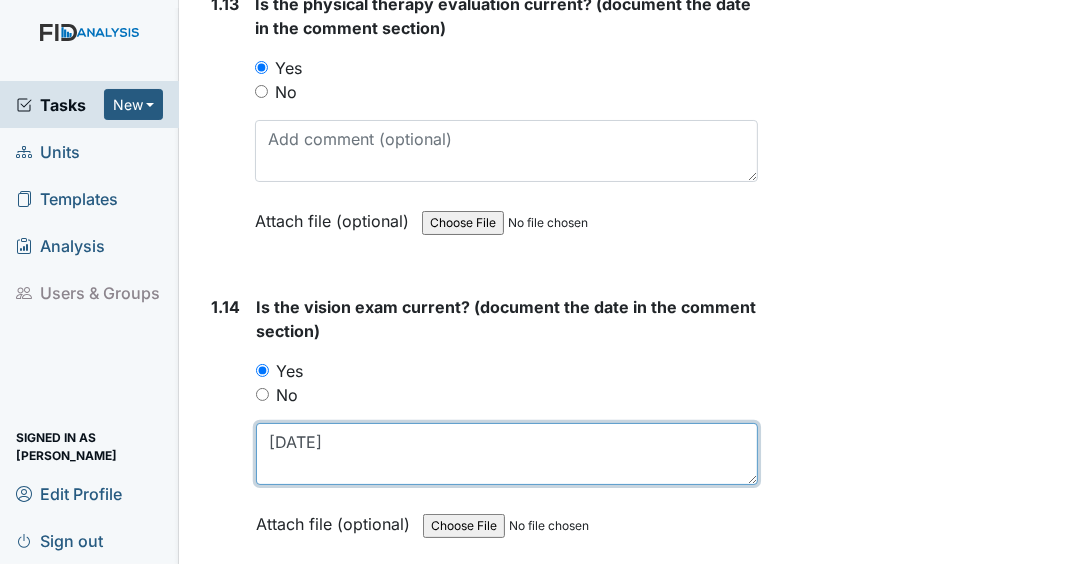scroll, scrollTop: 4400, scrollLeft: 0, axis: vertical 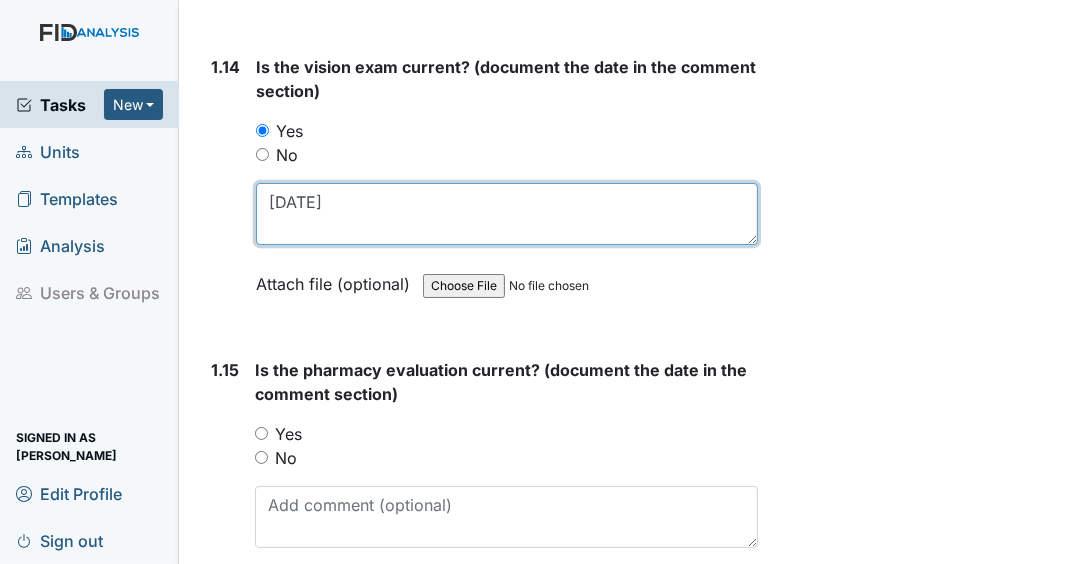 type on "6/6/2017" 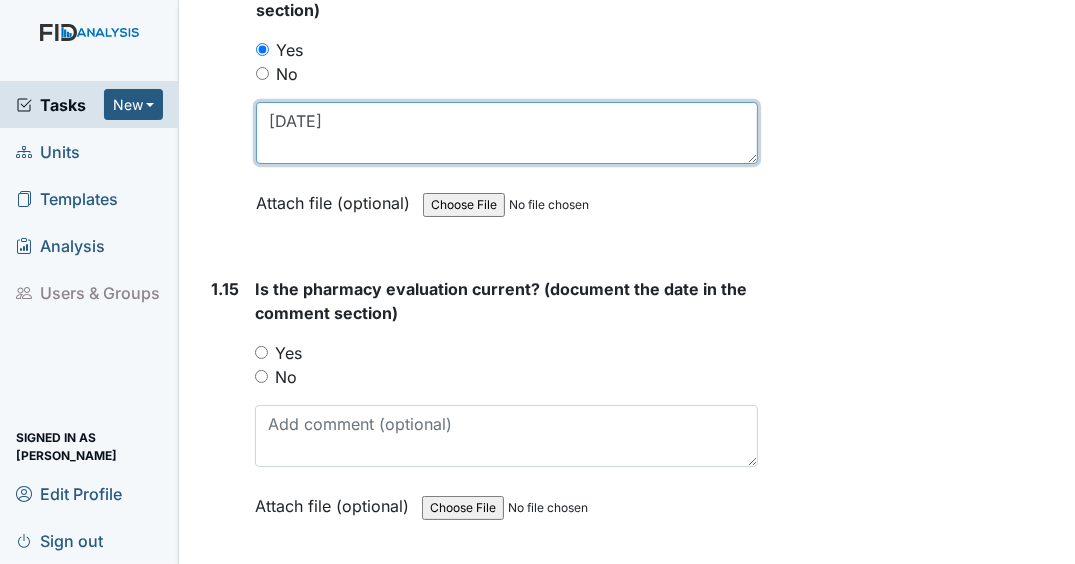 scroll, scrollTop: 4560, scrollLeft: 0, axis: vertical 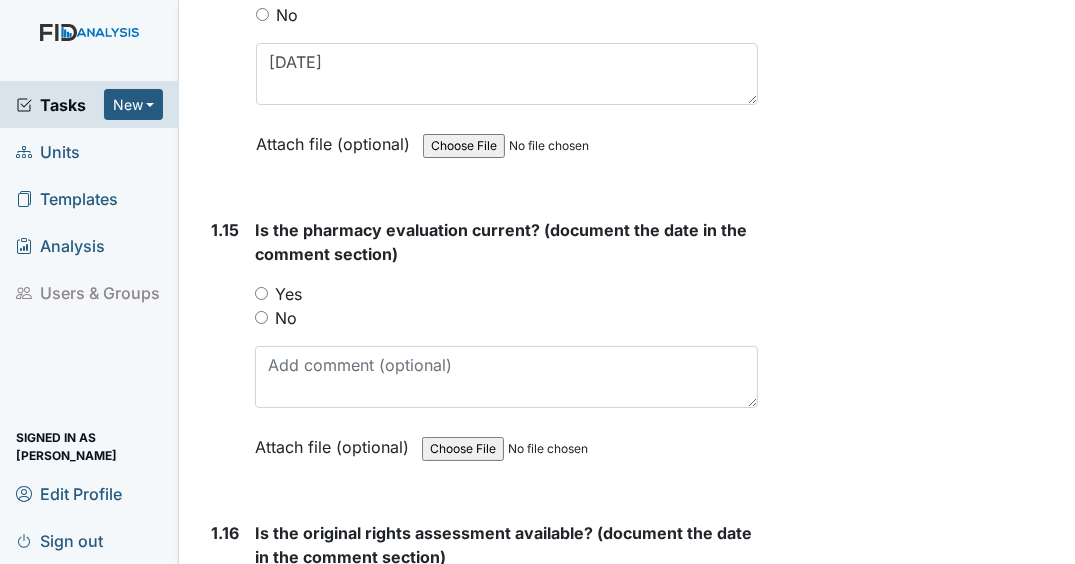 click on "Yes" at bounding box center (261, 293) 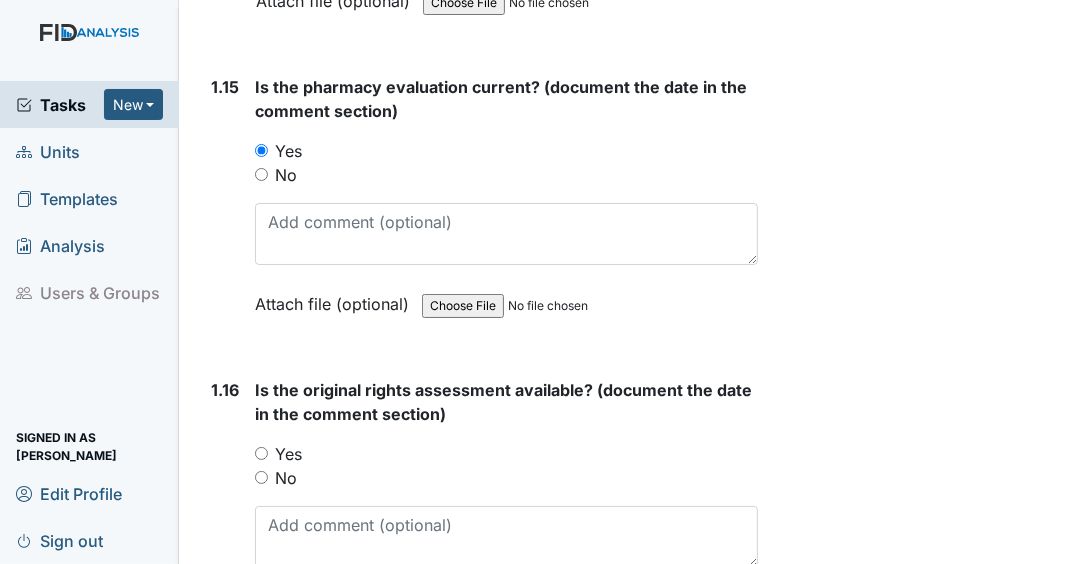 scroll, scrollTop: 4880, scrollLeft: 0, axis: vertical 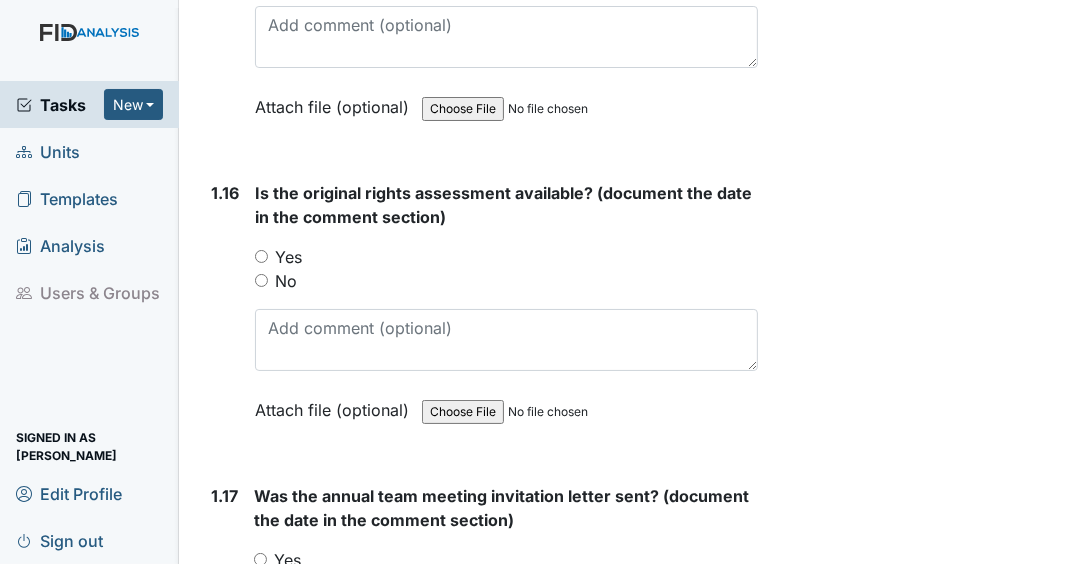 click on "Yes" at bounding box center (261, 256) 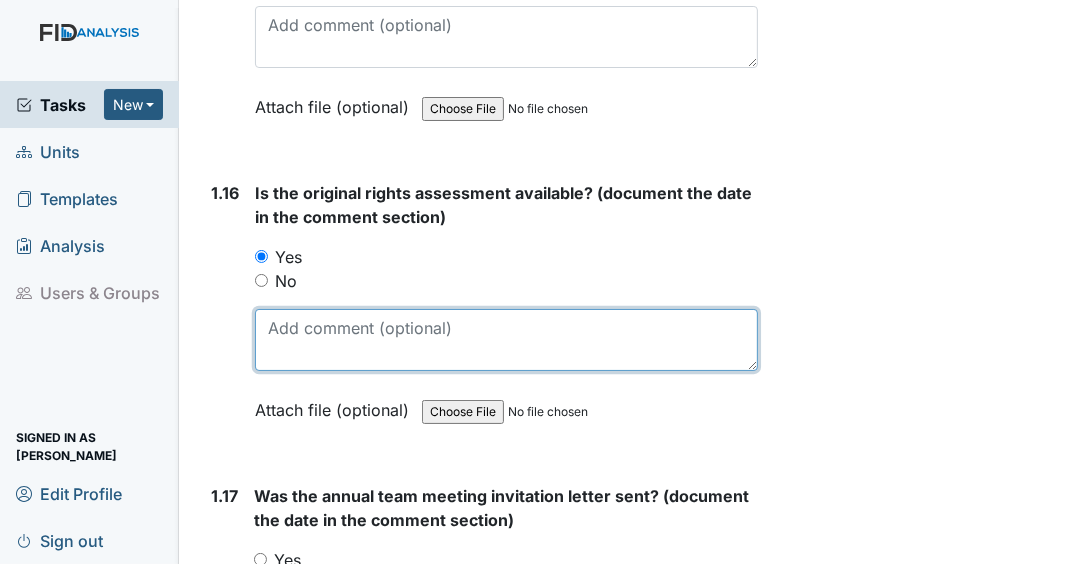 click at bounding box center [506, 340] 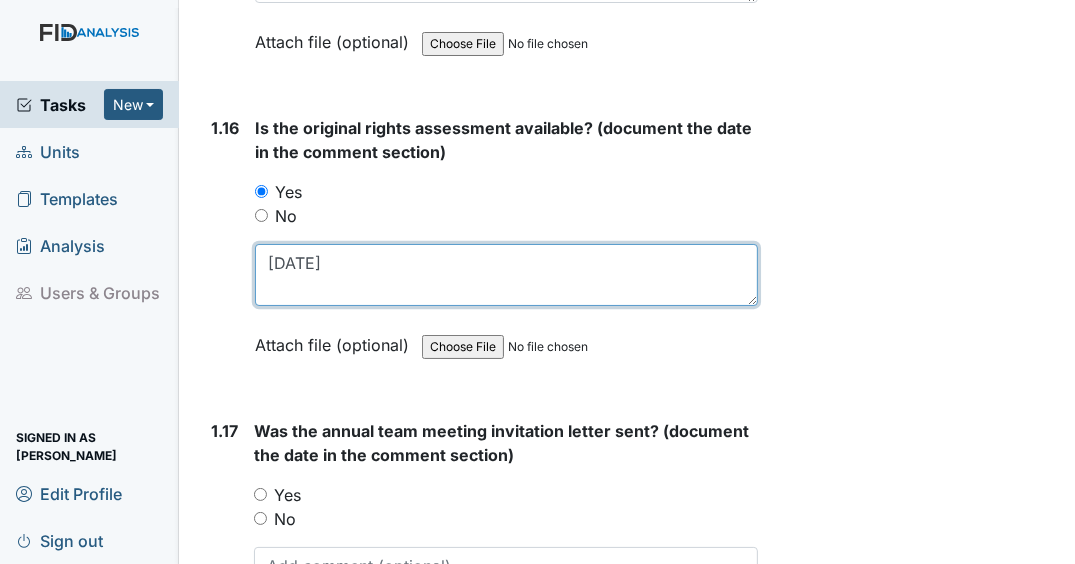 scroll, scrollTop: 5120, scrollLeft: 0, axis: vertical 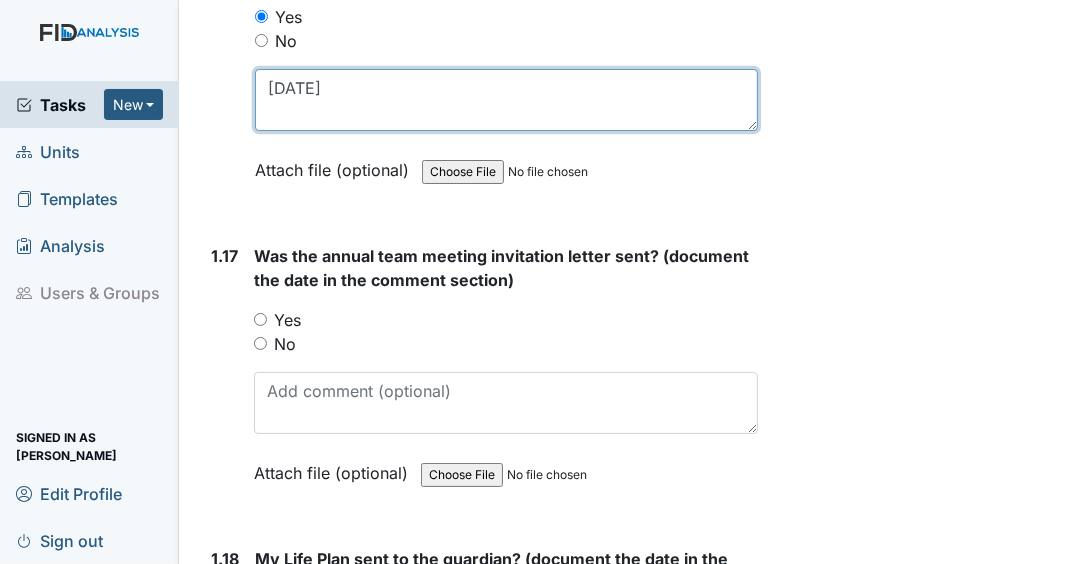 type on "8/4/93" 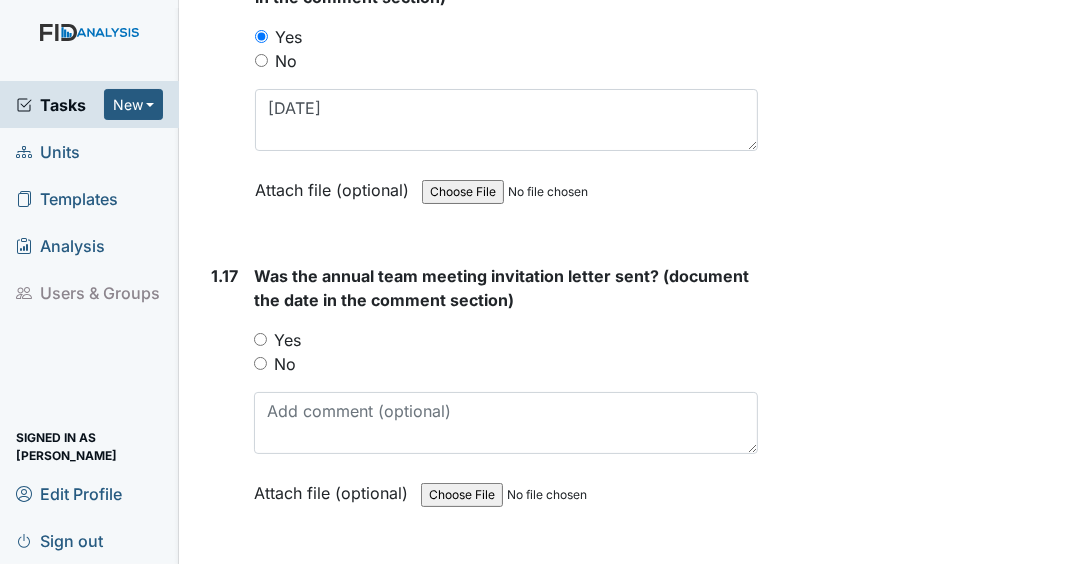 click on "Yes" at bounding box center (260, 339) 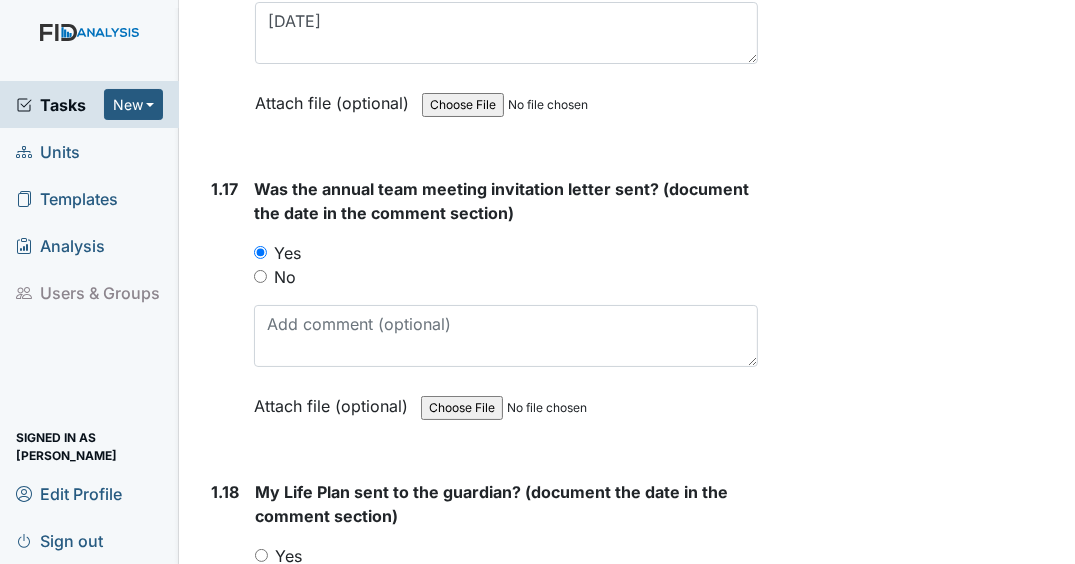 scroll, scrollTop: 5280, scrollLeft: 0, axis: vertical 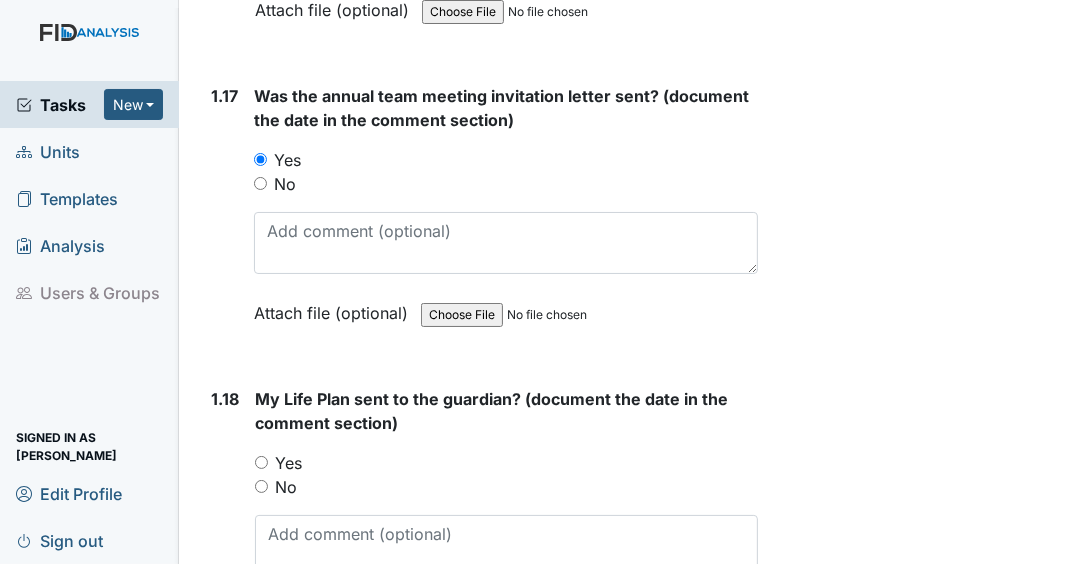 click on "Yes" at bounding box center (261, 462) 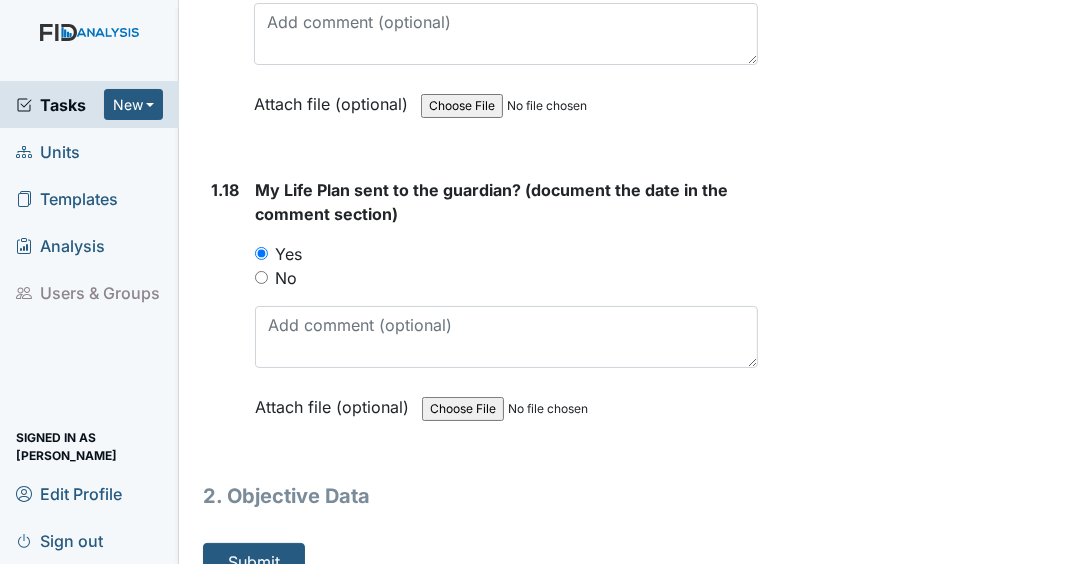 scroll, scrollTop: 5516, scrollLeft: 0, axis: vertical 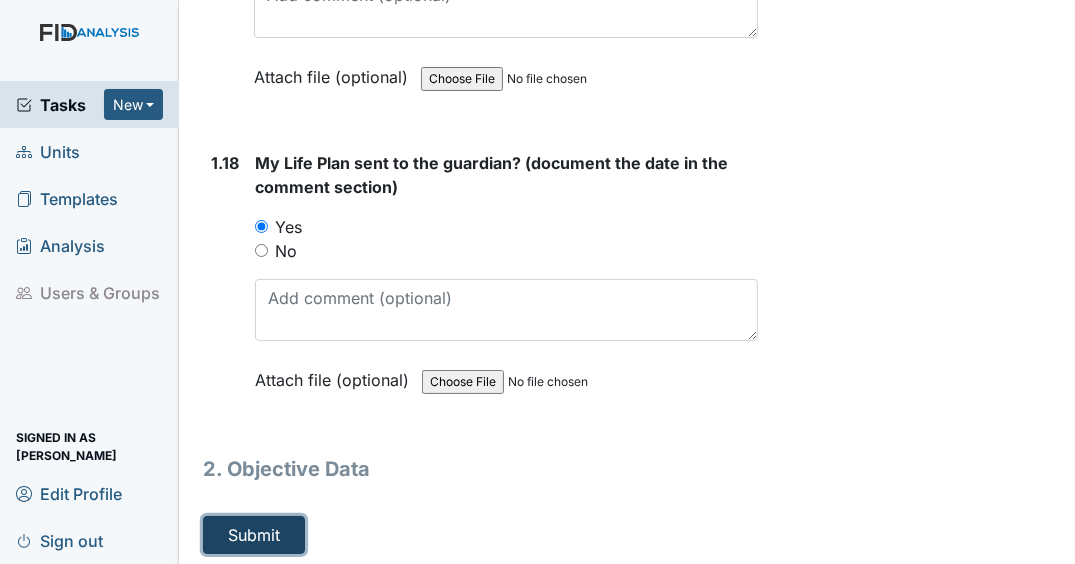 click on "Submit" at bounding box center [254, 535] 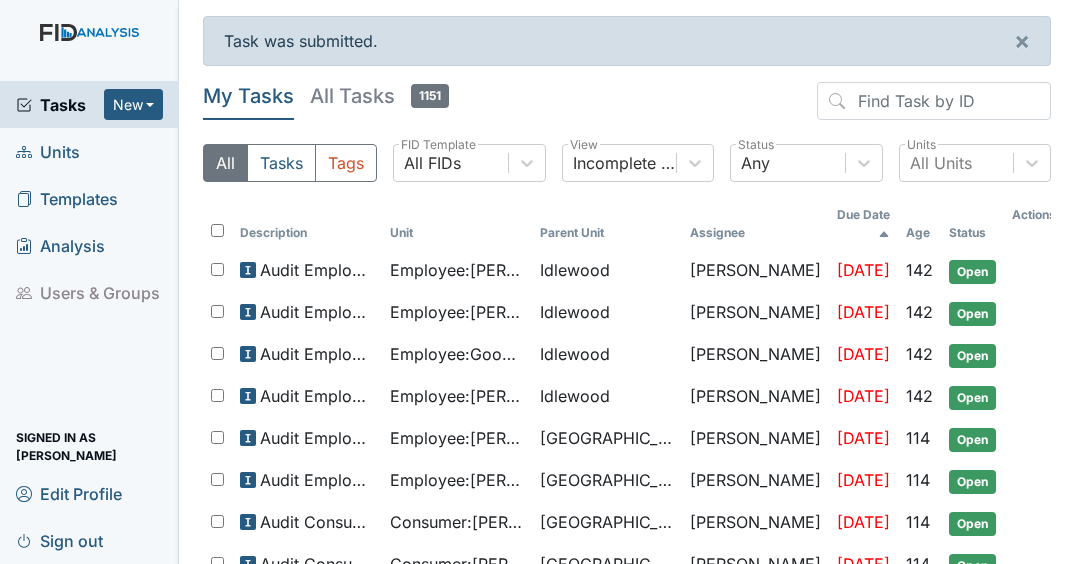 scroll, scrollTop: 0, scrollLeft: 0, axis: both 